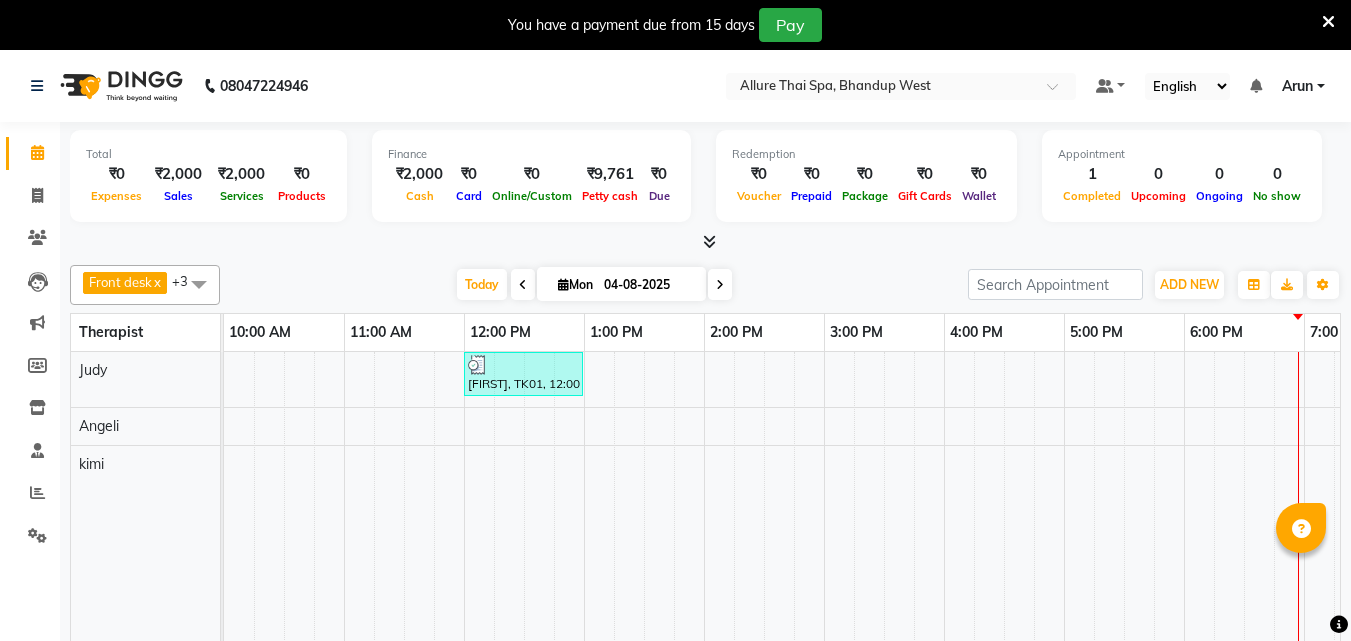 scroll, scrollTop: 50, scrollLeft: 0, axis: vertical 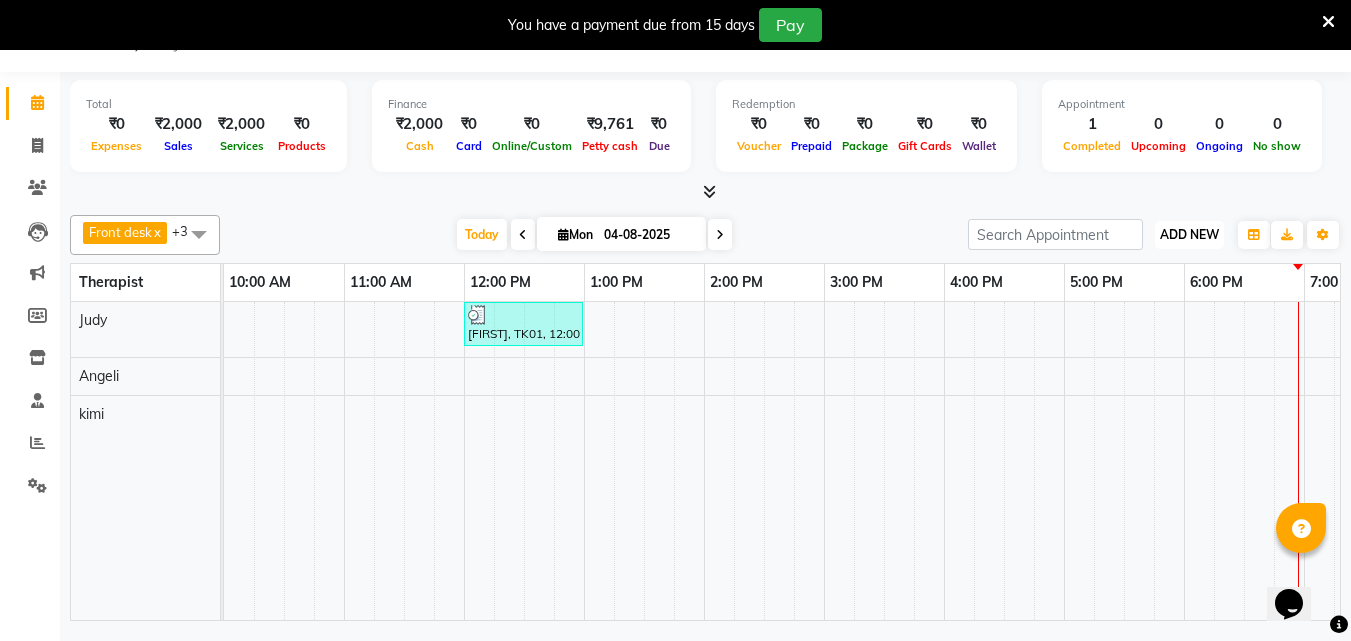 click on "ADD NEW Toggle Dropdown" at bounding box center (1189, 235) 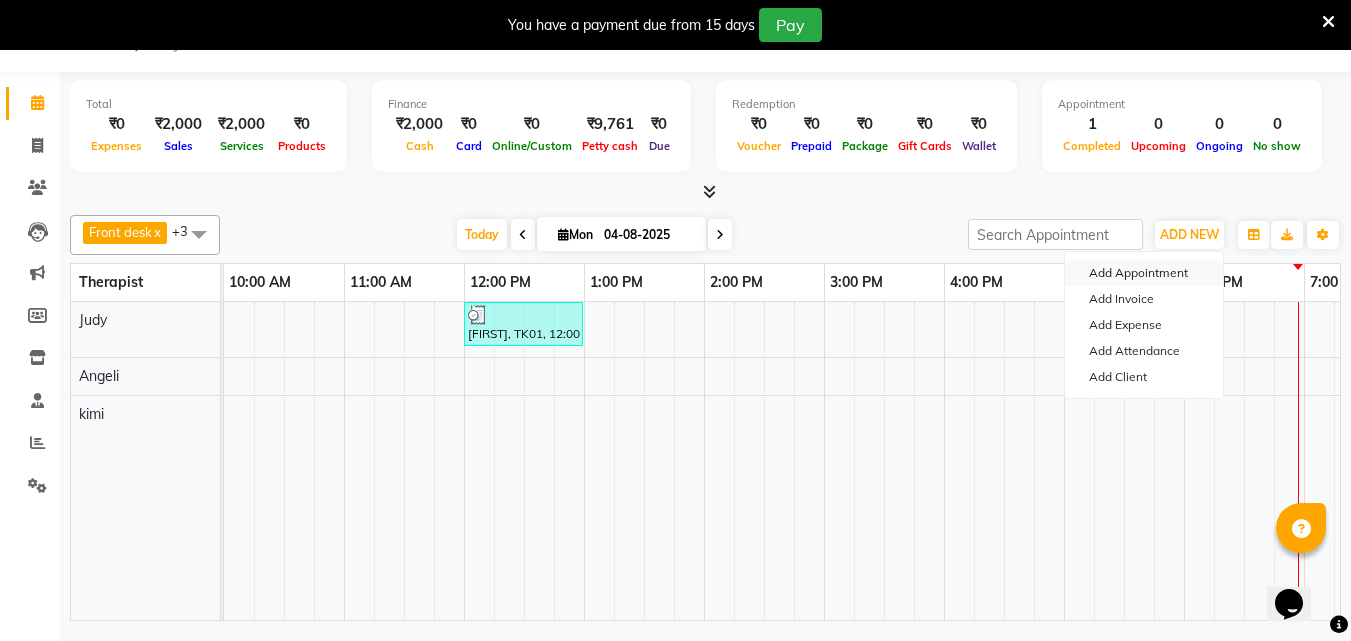 click on "Add Appointment" at bounding box center (1144, 273) 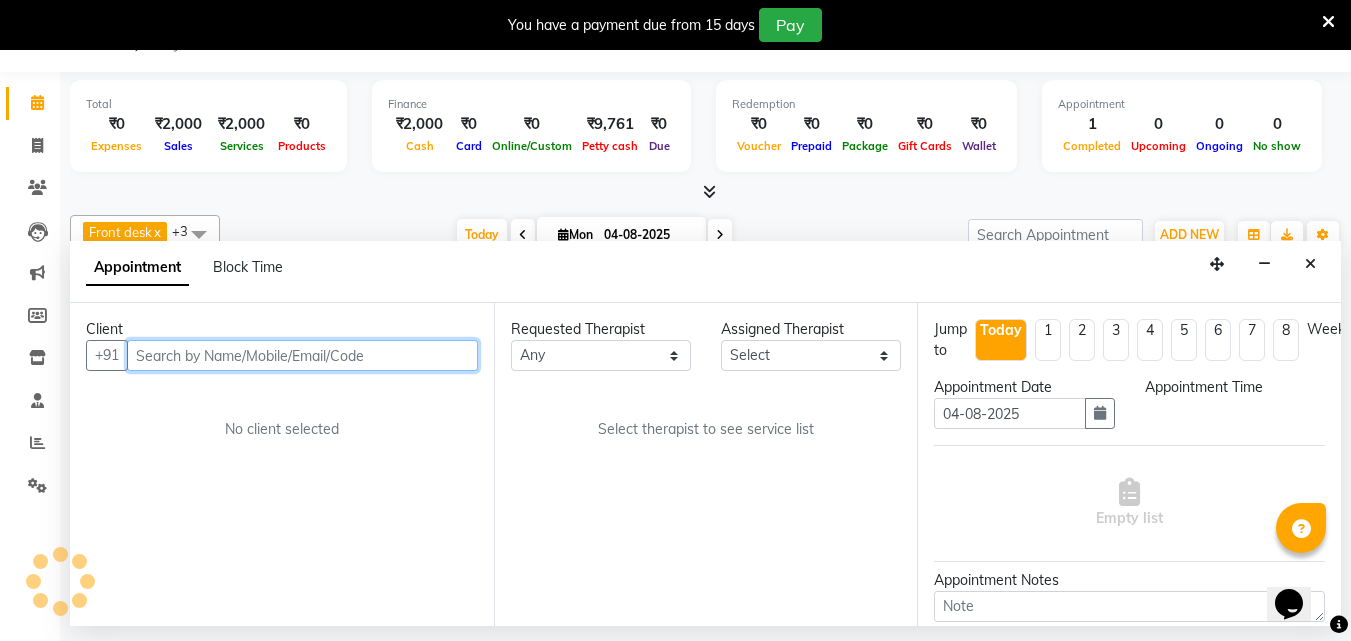 select on "660" 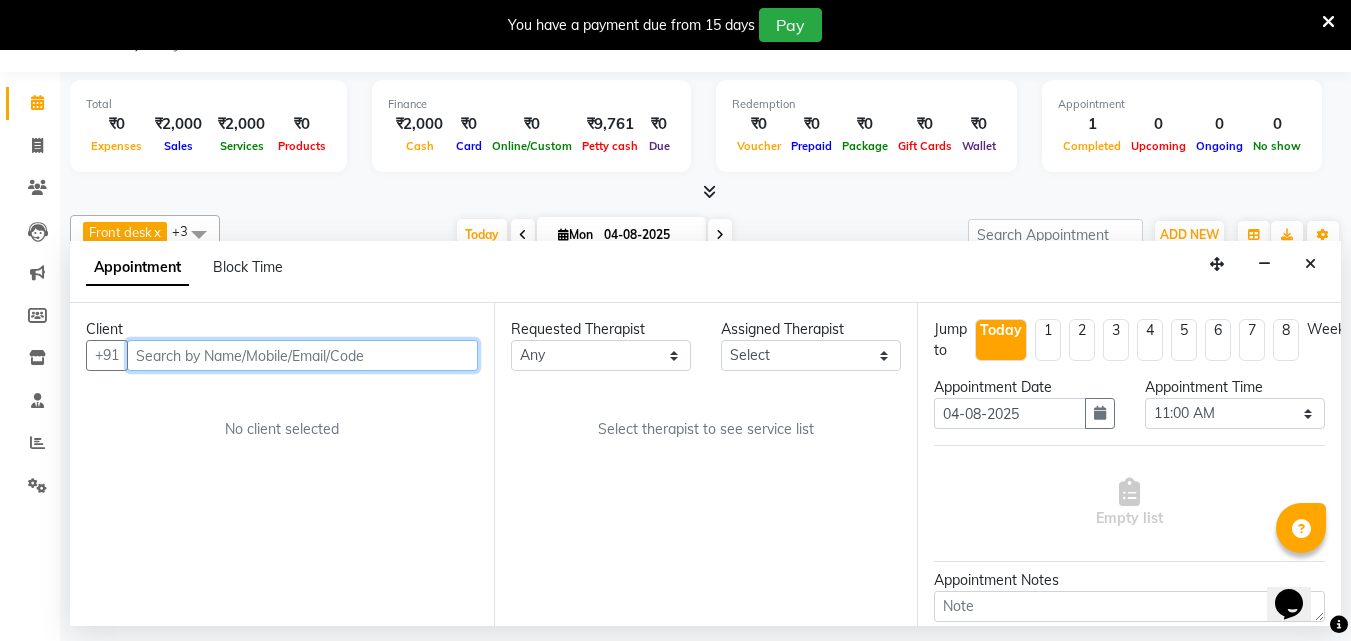 click at bounding box center (302, 355) 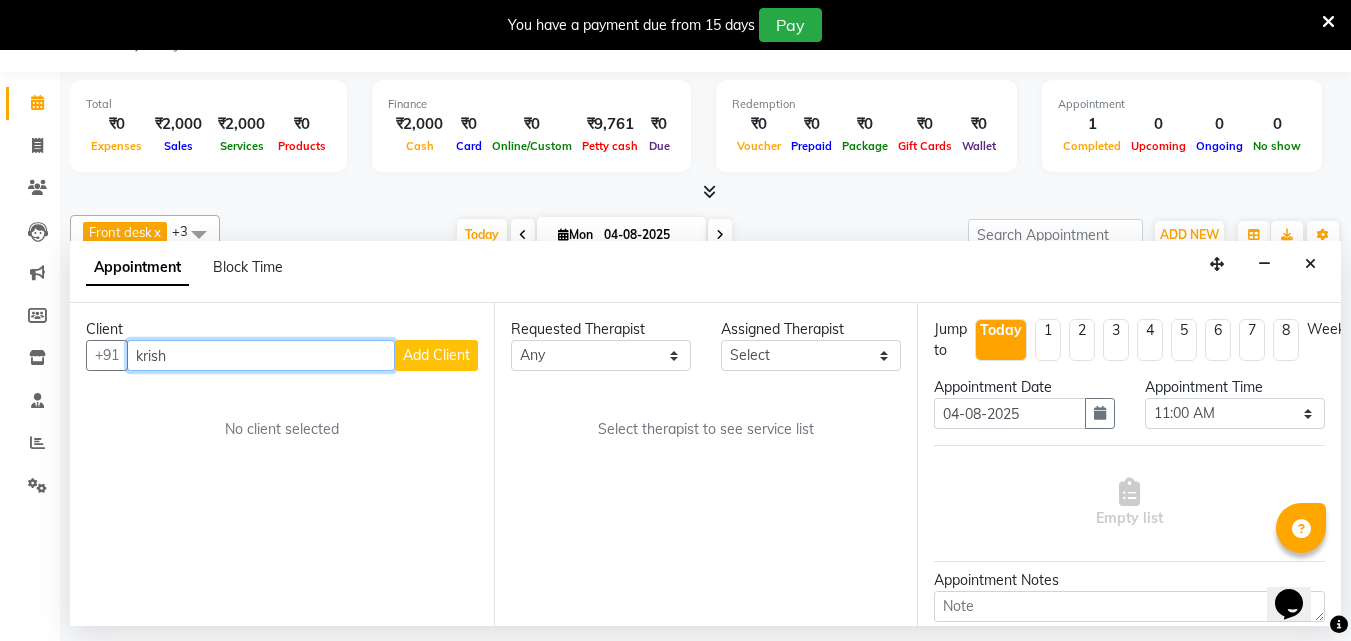 type on "krish" 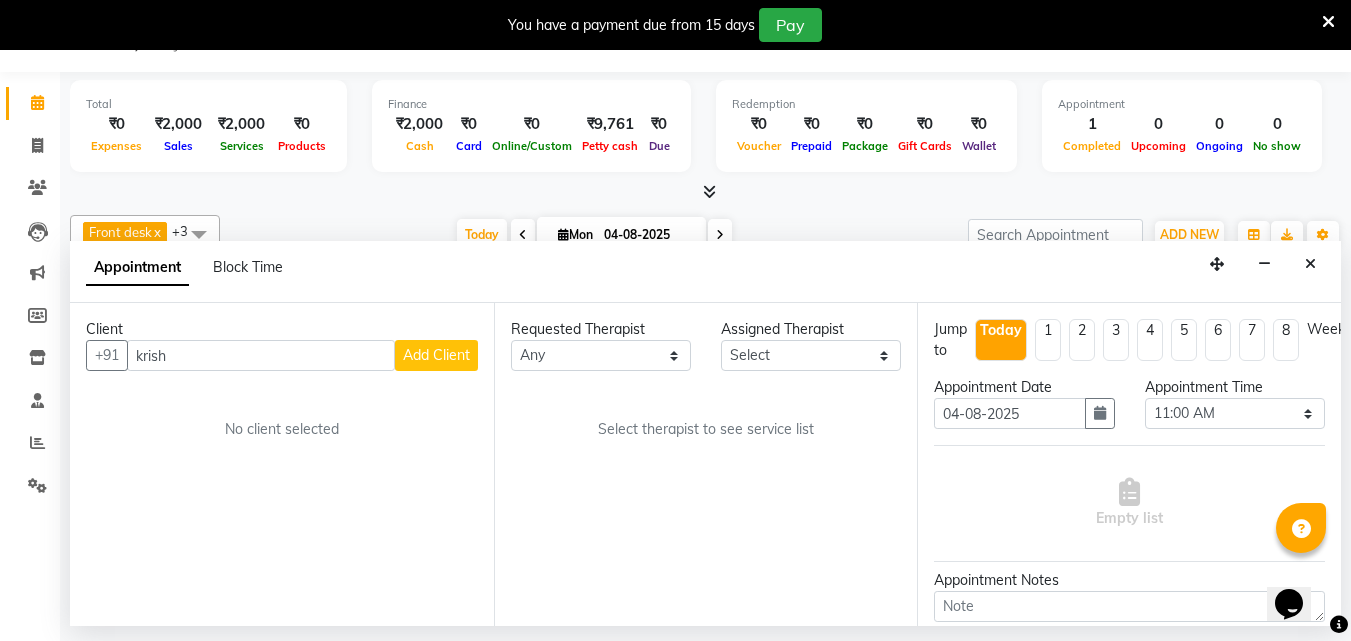click on "Add Client" at bounding box center (436, 355) 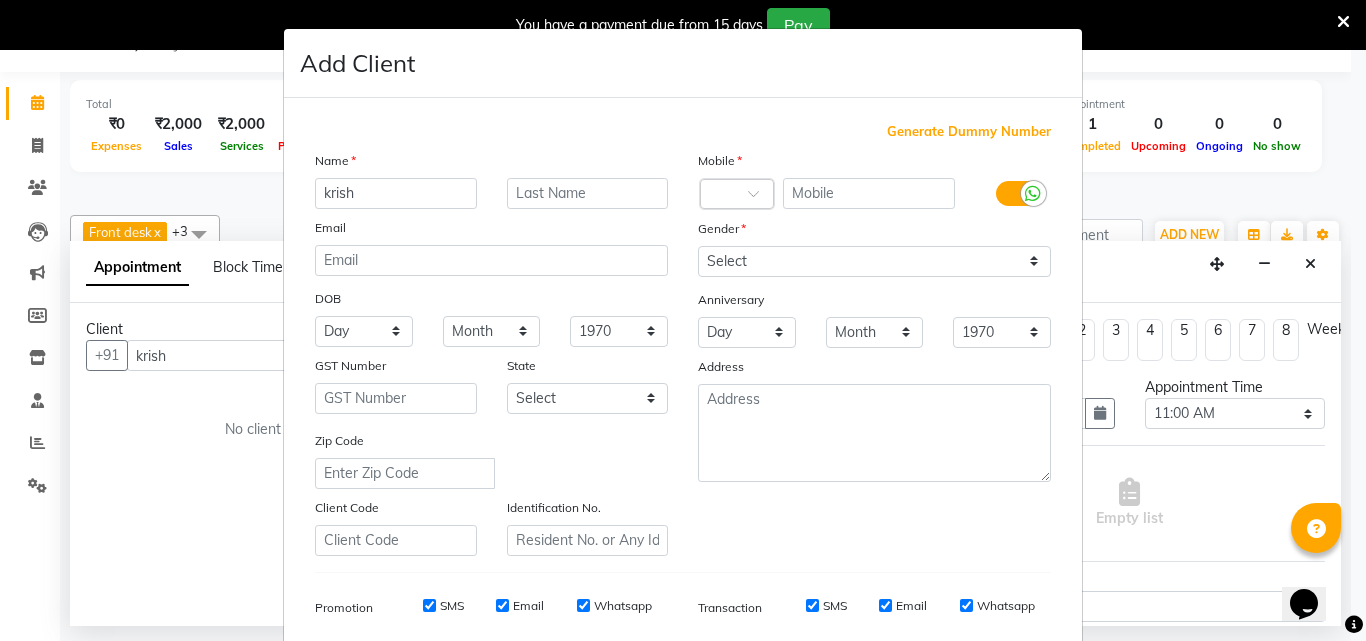 click on "Generate Dummy Number" at bounding box center (969, 132) 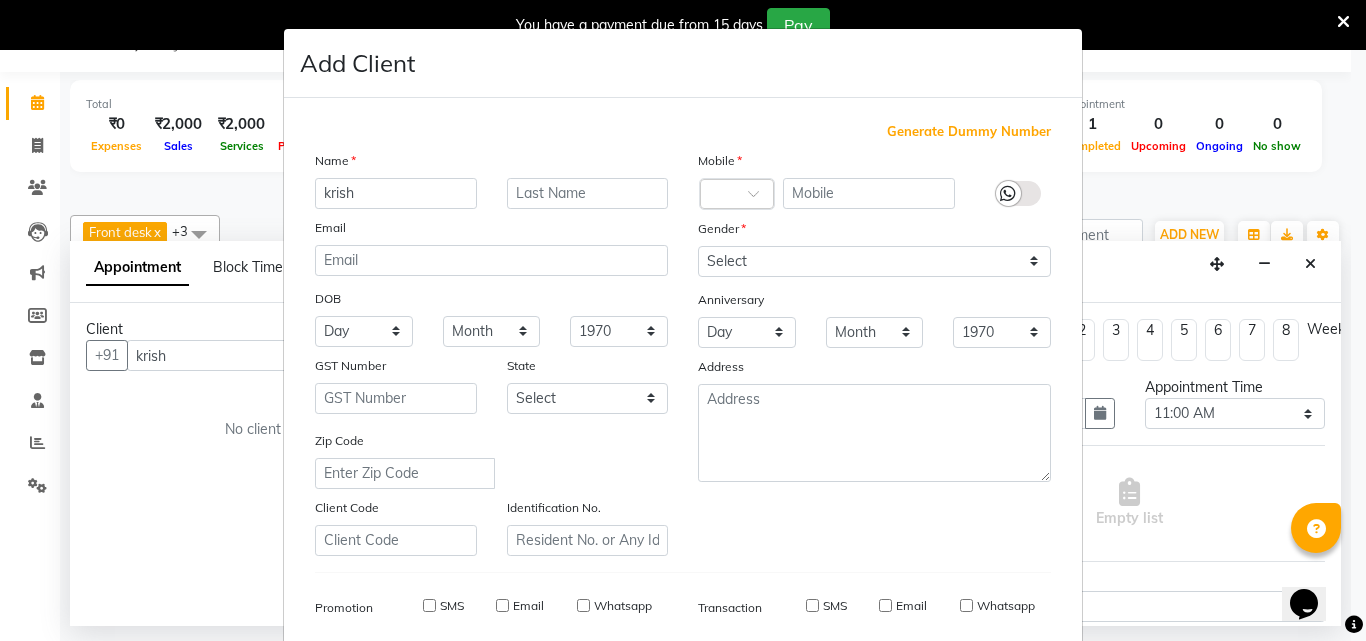 type on "1378100000007" 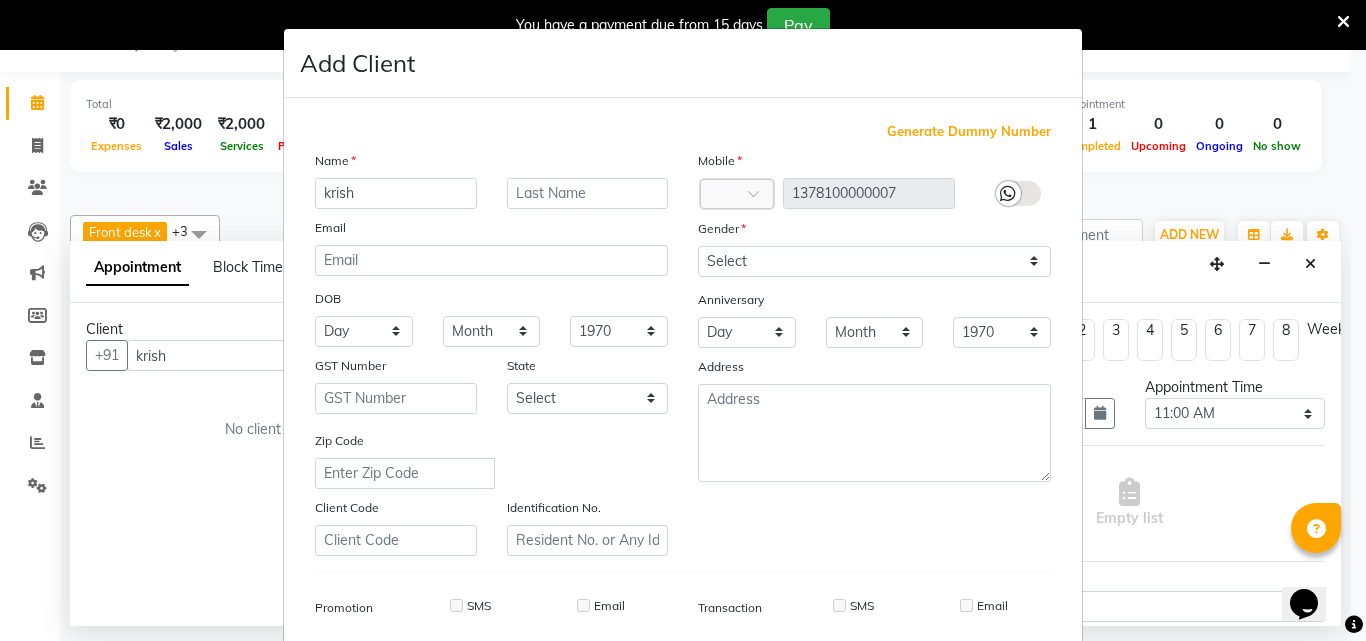 scroll, scrollTop: 282, scrollLeft: 0, axis: vertical 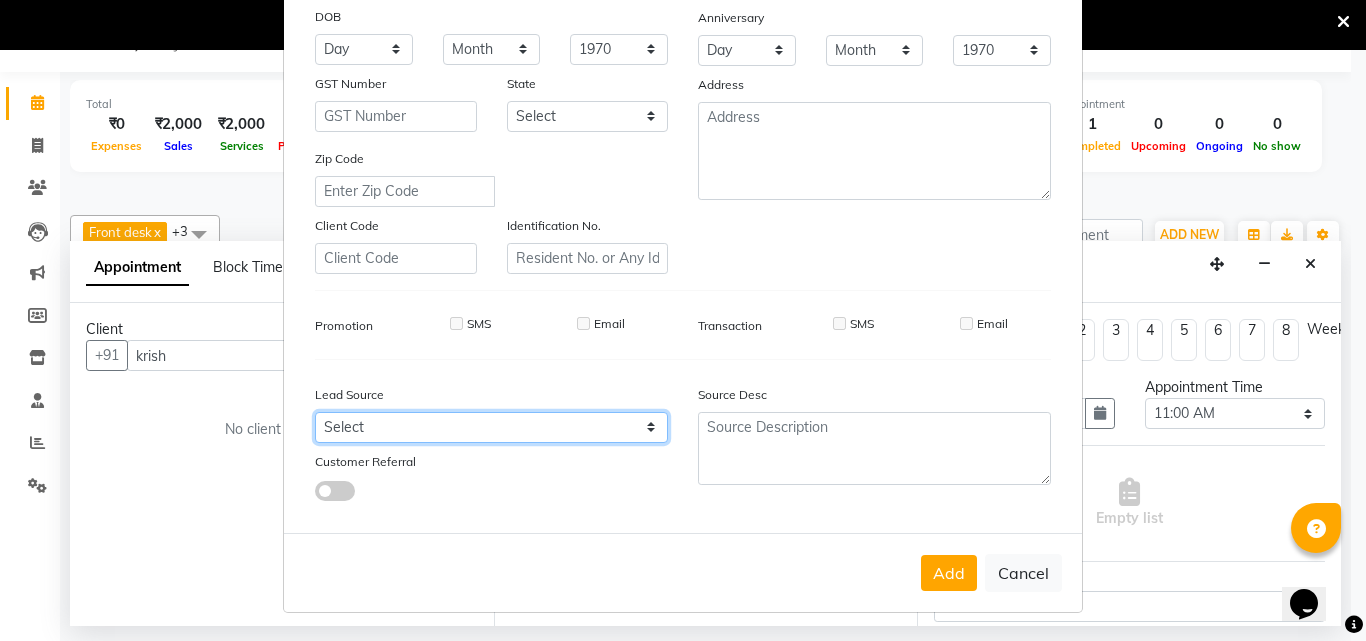 click on "Select Walk-in Referral Internet Friend Word of Mouth Advertisement Facebook JustDial Google Other" at bounding box center (491, 427) 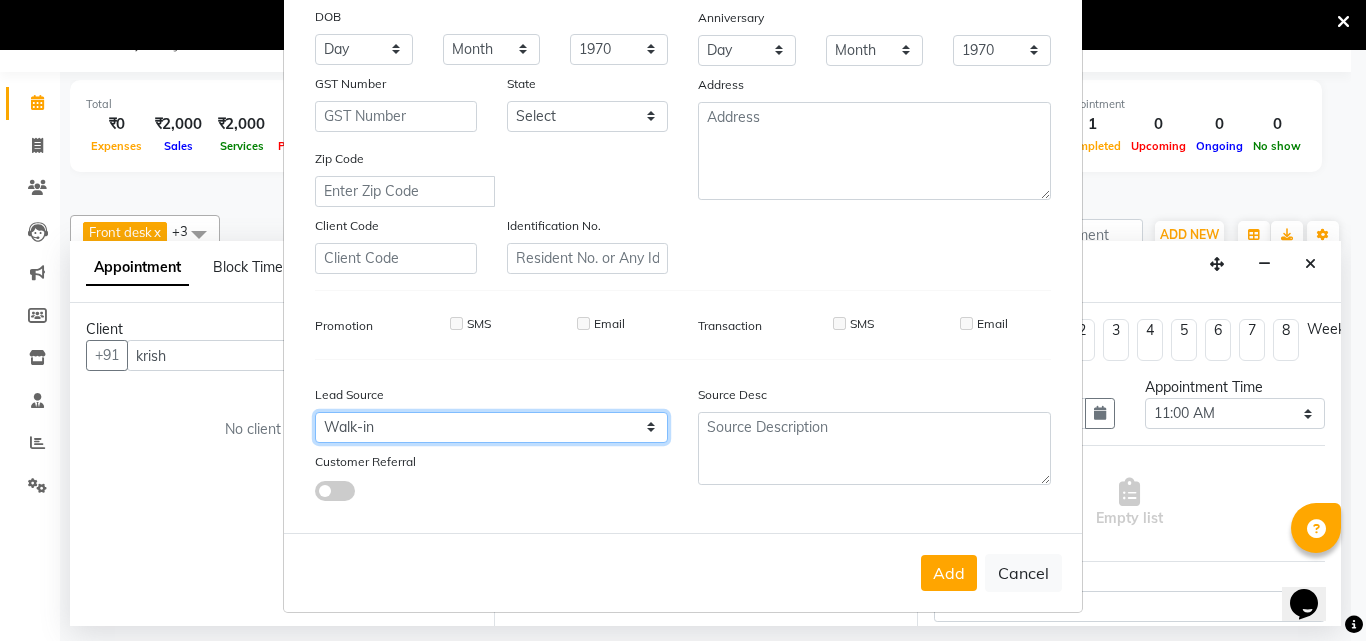 click on "Select Walk-in Referral Internet Friend Word of Mouth Advertisement Facebook JustDial Google Other" at bounding box center (491, 427) 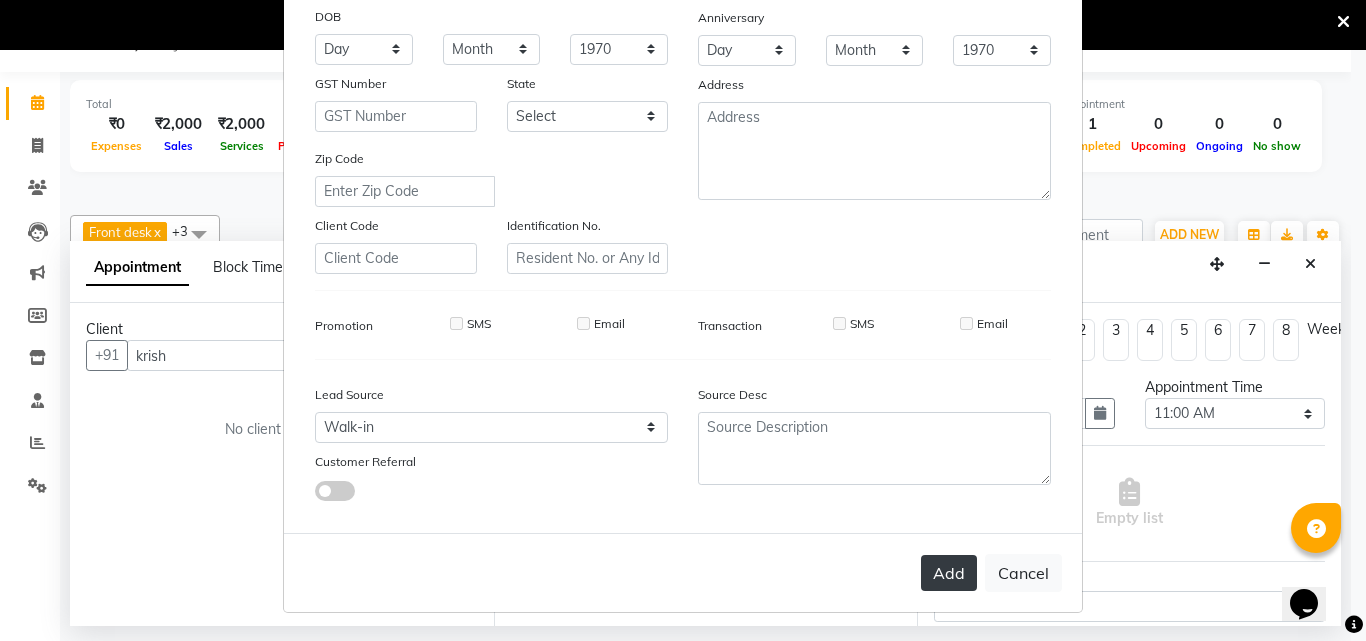 click on "Add" at bounding box center (949, 573) 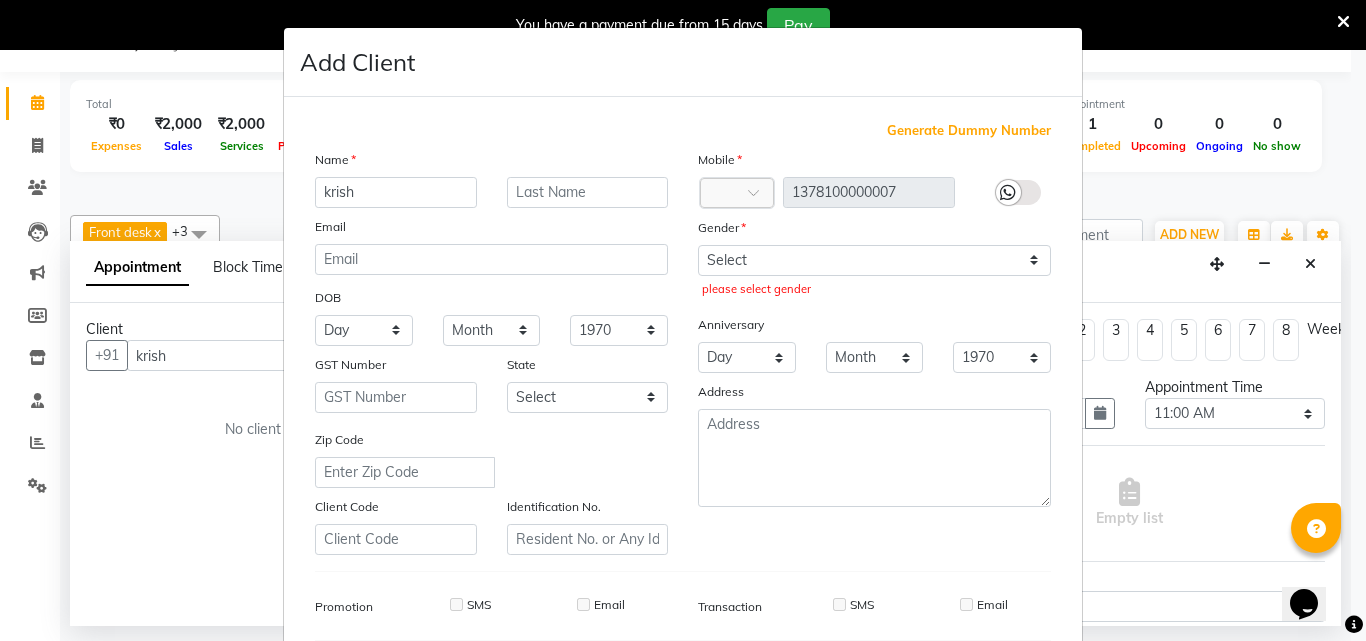 scroll, scrollTop: 0, scrollLeft: 0, axis: both 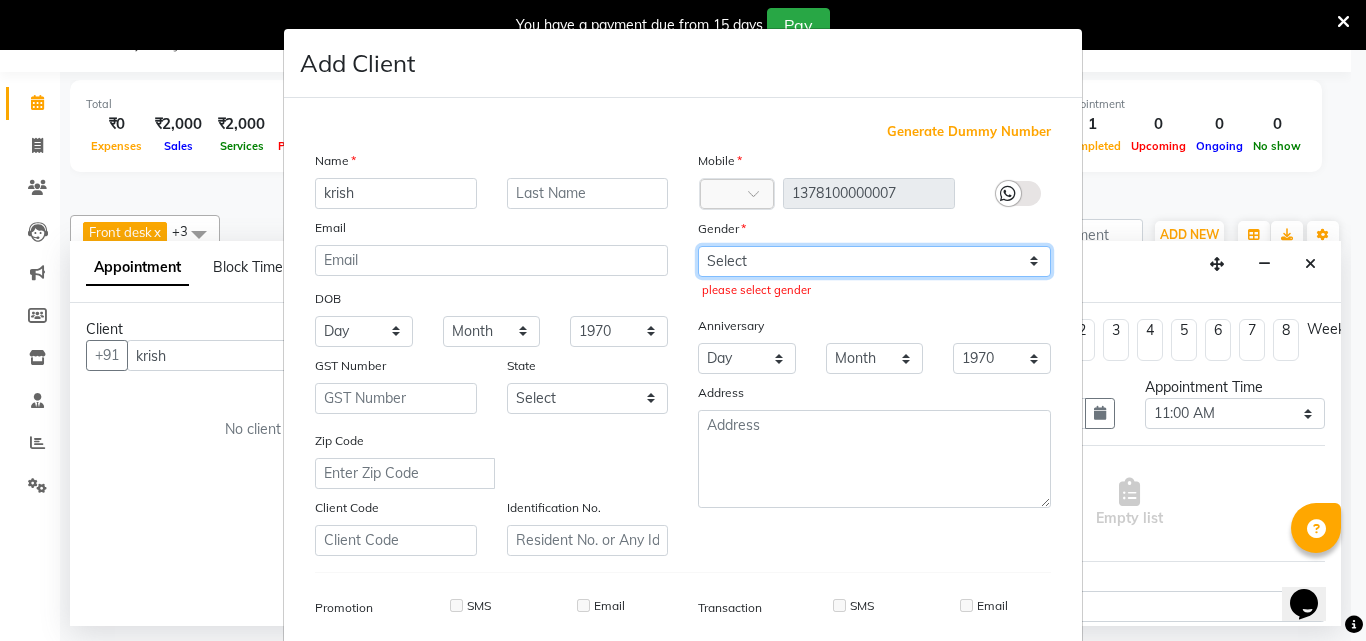 click on "Select Male Female Other Prefer Not To Say" at bounding box center [874, 261] 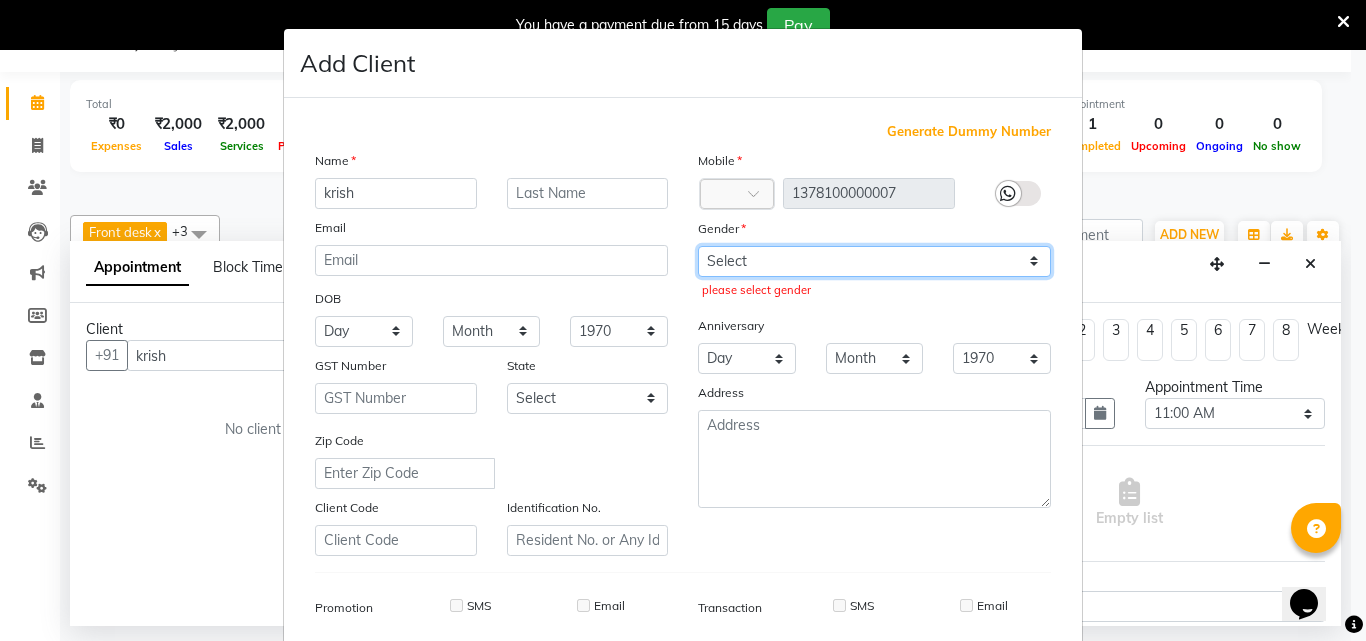 select on "male" 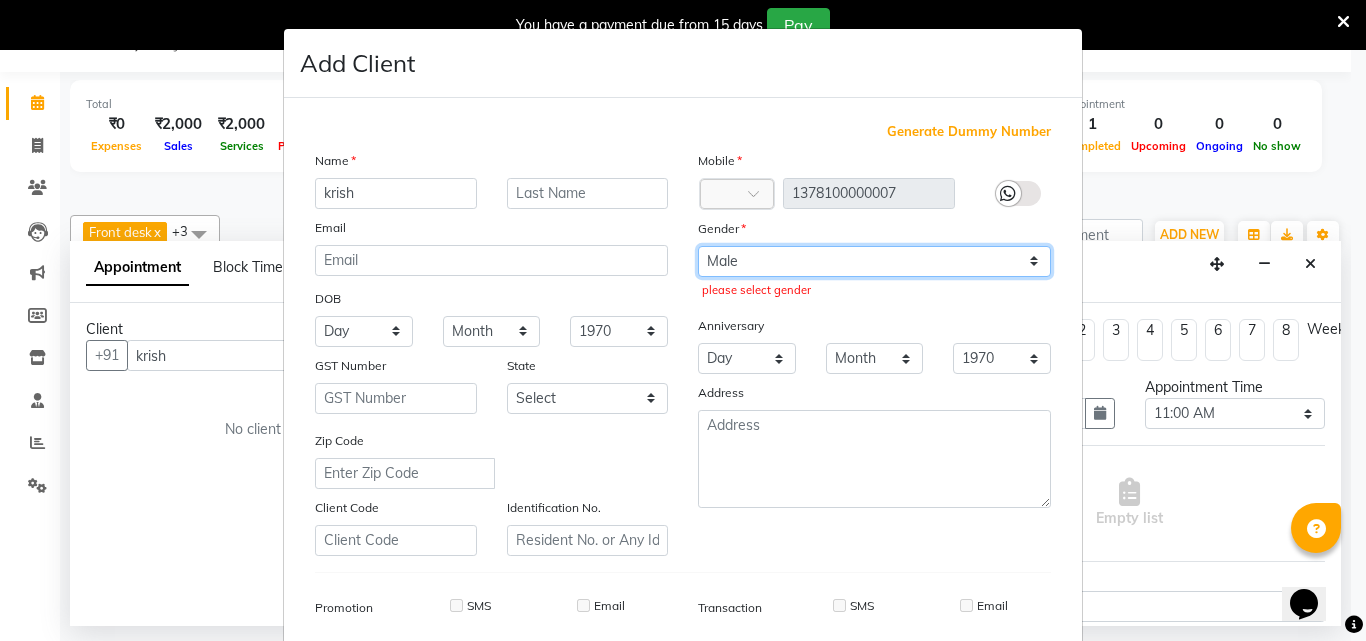 click on "Select Male Female Other Prefer Not To Say" at bounding box center (874, 261) 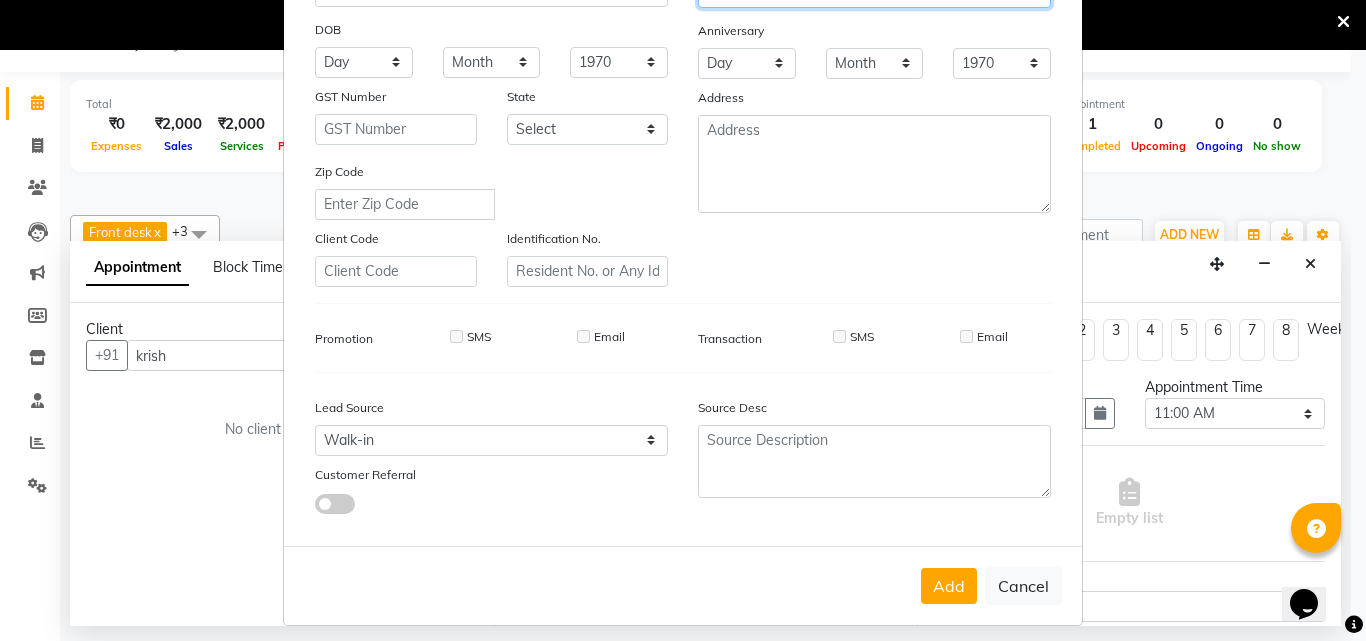 scroll, scrollTop: 282, scrollLeft: 0, axis: vertical 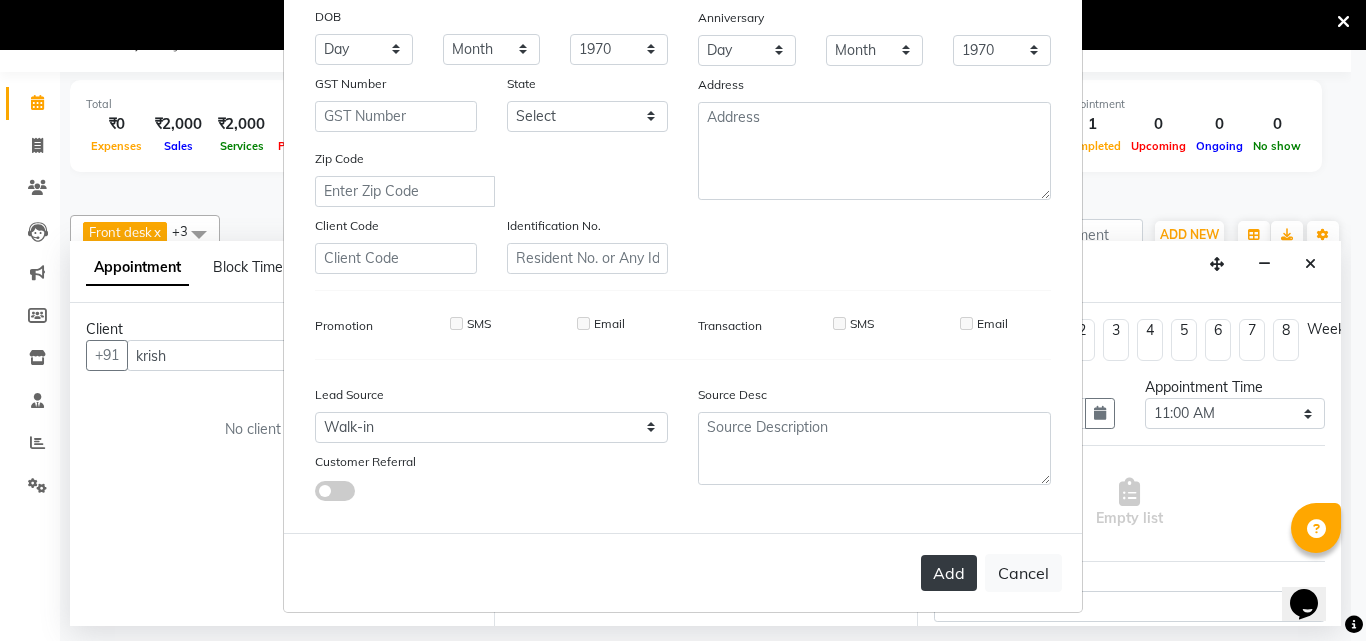 click on "Add" at bounding box center [949, 573] 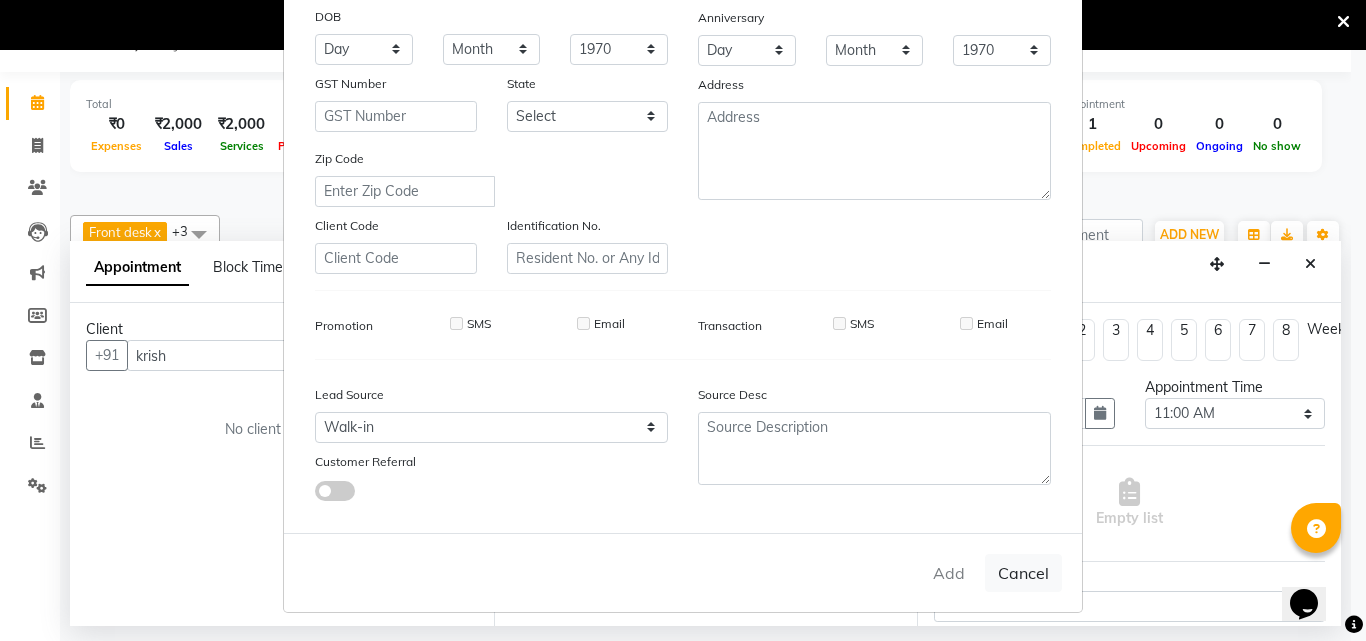 click on "Add Client Generate Dummy Number Name [FIRST] Email DOB Day 01 02 03 04 05 06 07 08 09 10 11 12 13 14 15 16 17 18 19 20 21 22 23 24 25 26 27 28 29 30 31 Month January February March April May June July August September October November December 1940 1941 1942 1943 1944 1945 1946 1947 1948 1949 1950 1951 1952 1953 1954 1955 1956 1957 1958 1959 1960 1961 1962 1963 1964 1965 1966 1967 1968 1969 1970 1971 1972 1973 1974 1975 1976 1977 1978 1979 1980 1981 1982 1983 1984 1985 1986 1987 1988 1989 1990 1991 1992 1993 1994 1995 1996 1997 1998 1999 2000 2001 2002 2003 2004 2005 2006 2007 2008 2009 2010 2011 2012 2013 2014 2015 2016 2017 2018 2019 2020 2021 2022 2023 2024 GST Number [STATE] Select Zip Code Client Code Identification No. Mobile Country Code × 1378100000007 Gender Select Male Female Other Prefer Not To Say Anniversary Day 01 02 03 04 05 06 07 08 09 10 11 12 13 14 15 16 17 18 19 20 21 22 23 24 25 26 27 28 29 30 31 Month January February March April May June July August September October November December 1970" at bounding box center (683, 320) 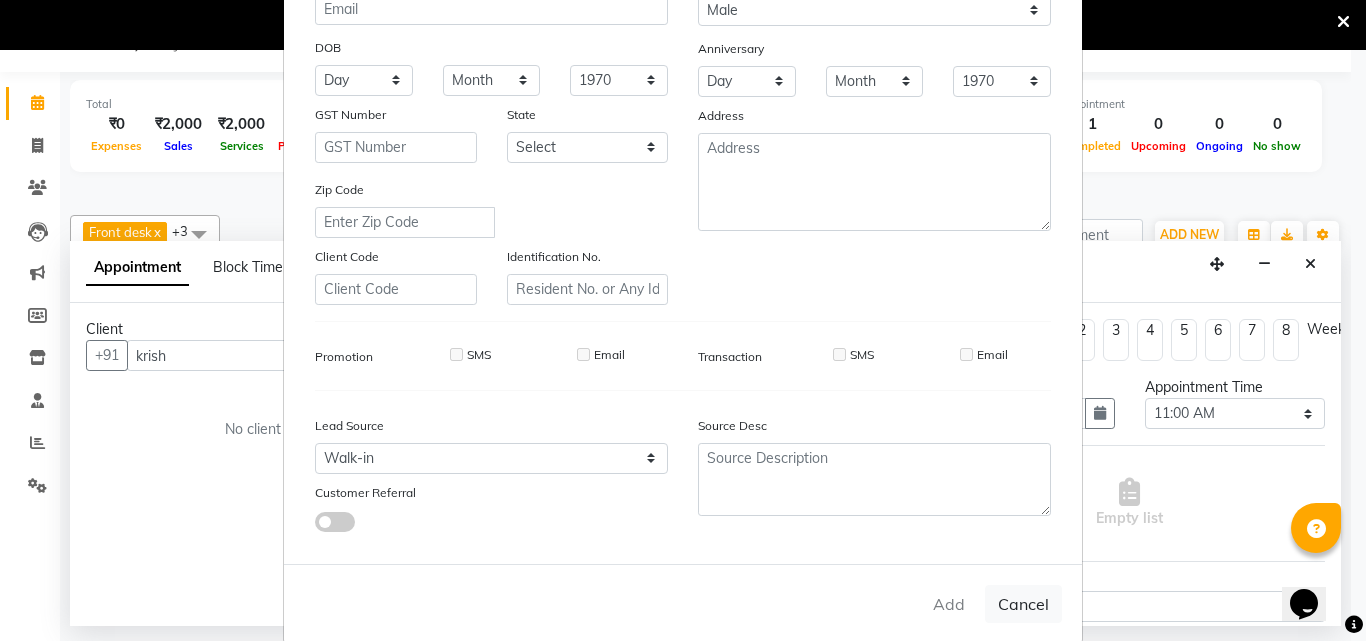 scroll, scrollTop: 282, scrollLeft: 0, axis: vertical 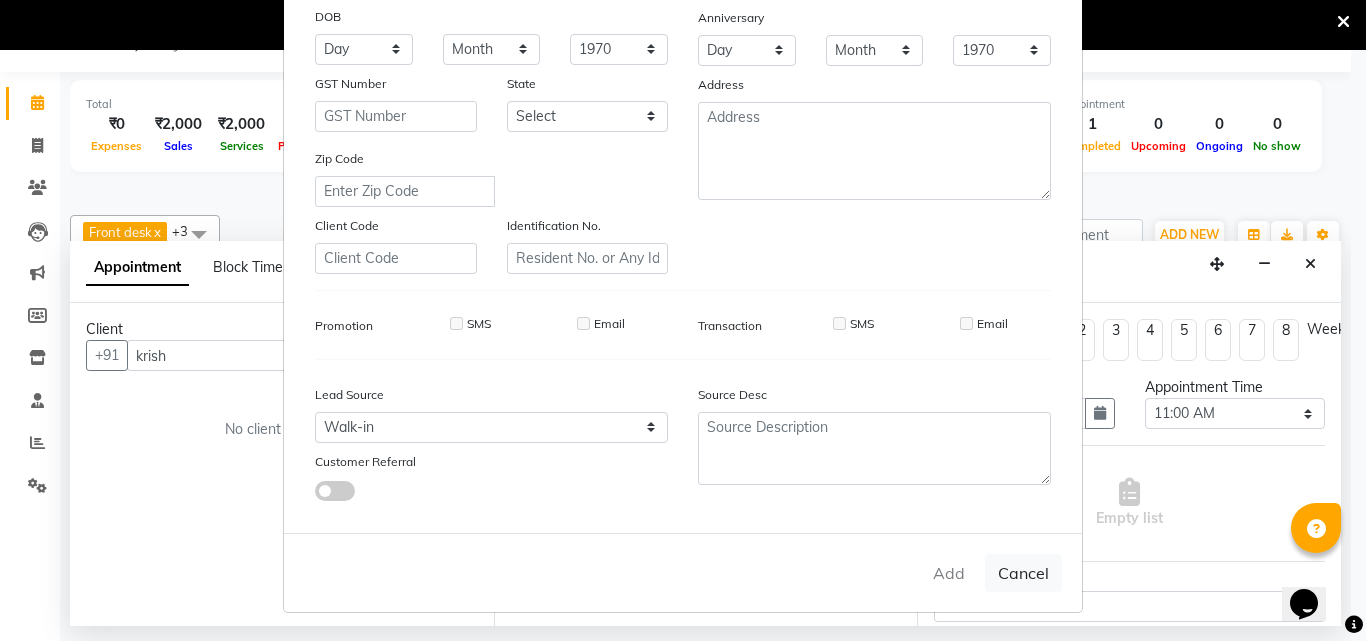 click on "Add   Cancel" at bounding box center (683, 572) 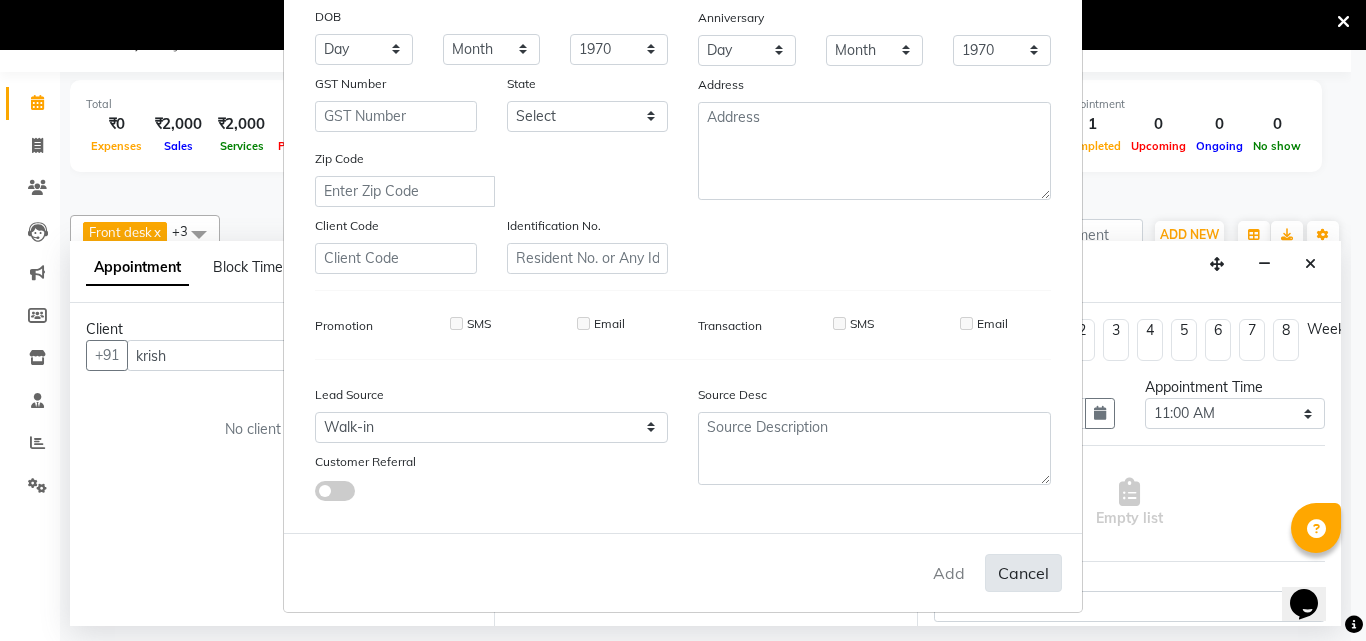 click on "Cancel" at bounding box center (1023, 573) 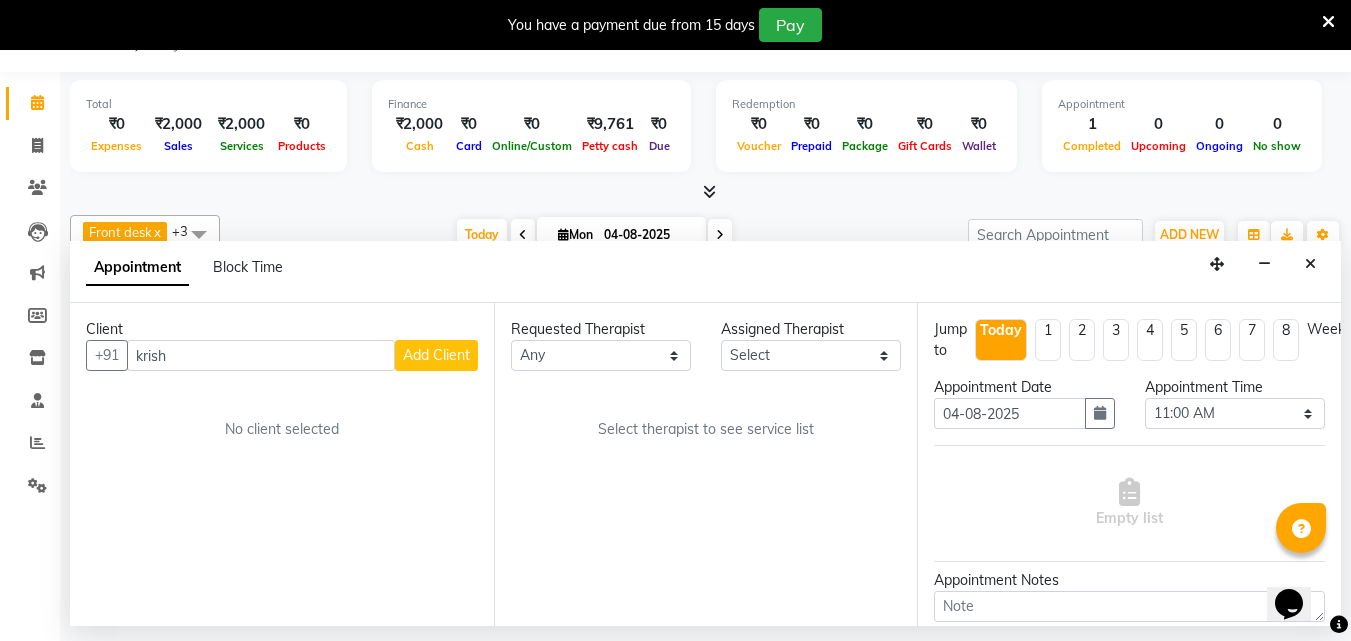 click on "Add Client" at bounding box center (436, 355) 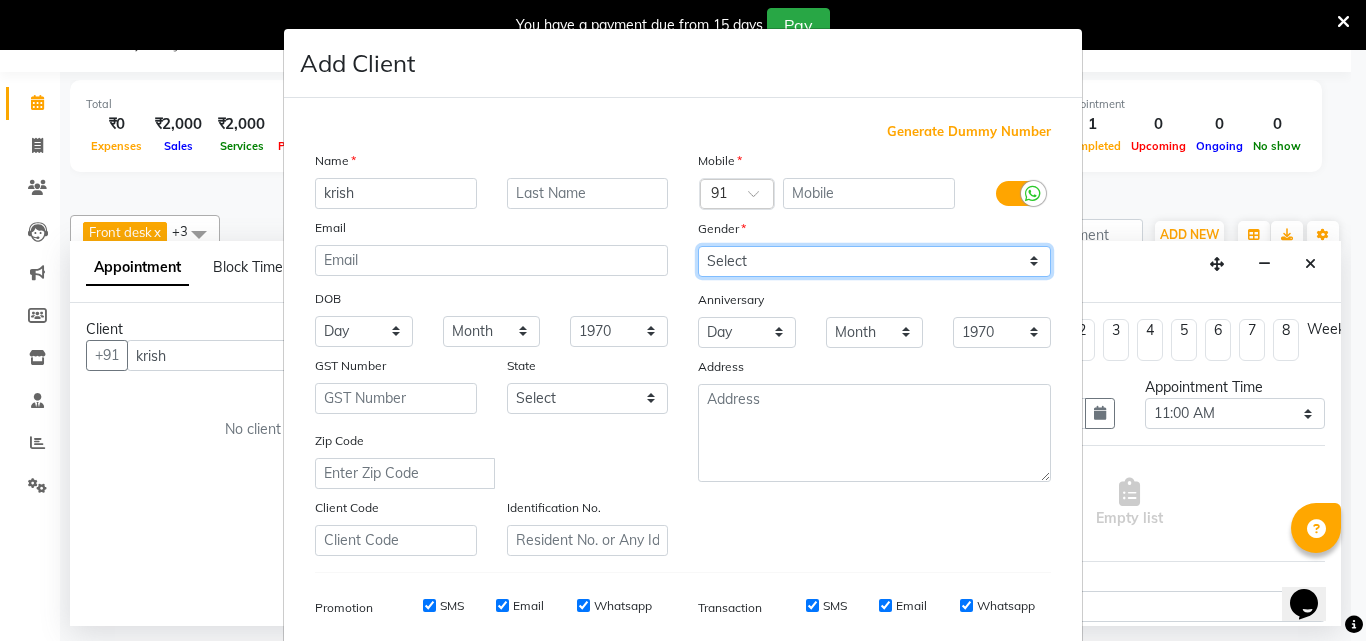 click on "Select Male Female Other Prefer Not To Say" at bounding box center (874, 261) 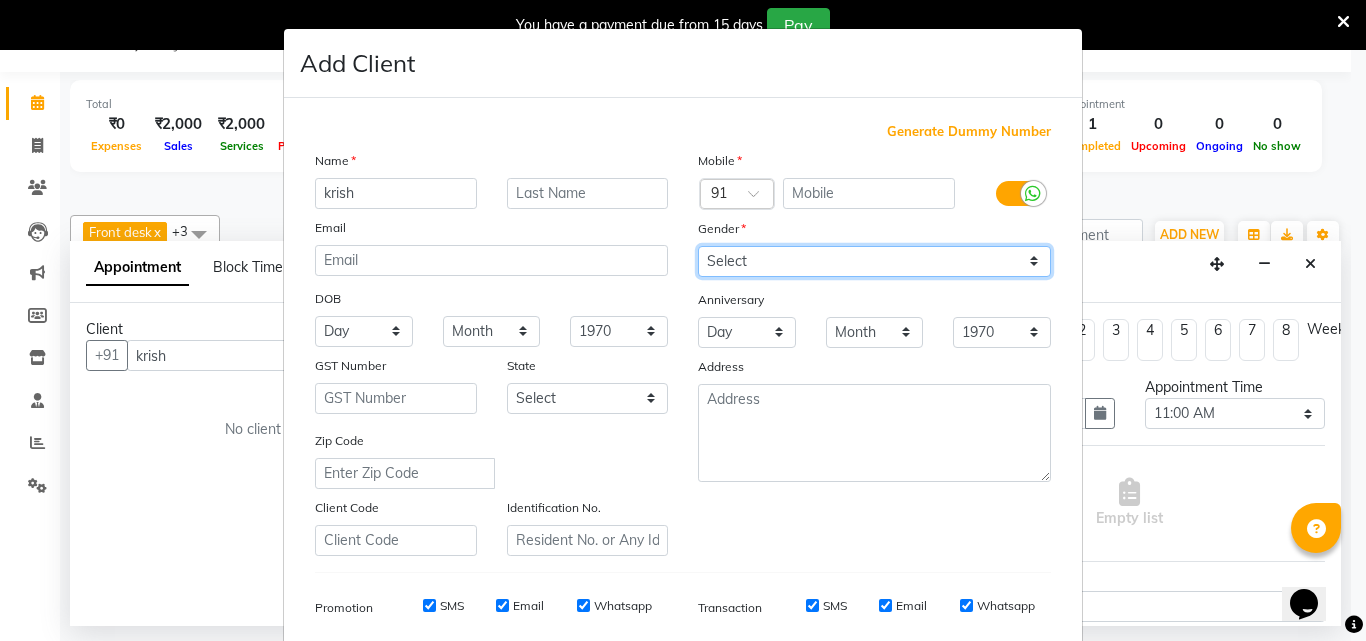 select on "male" 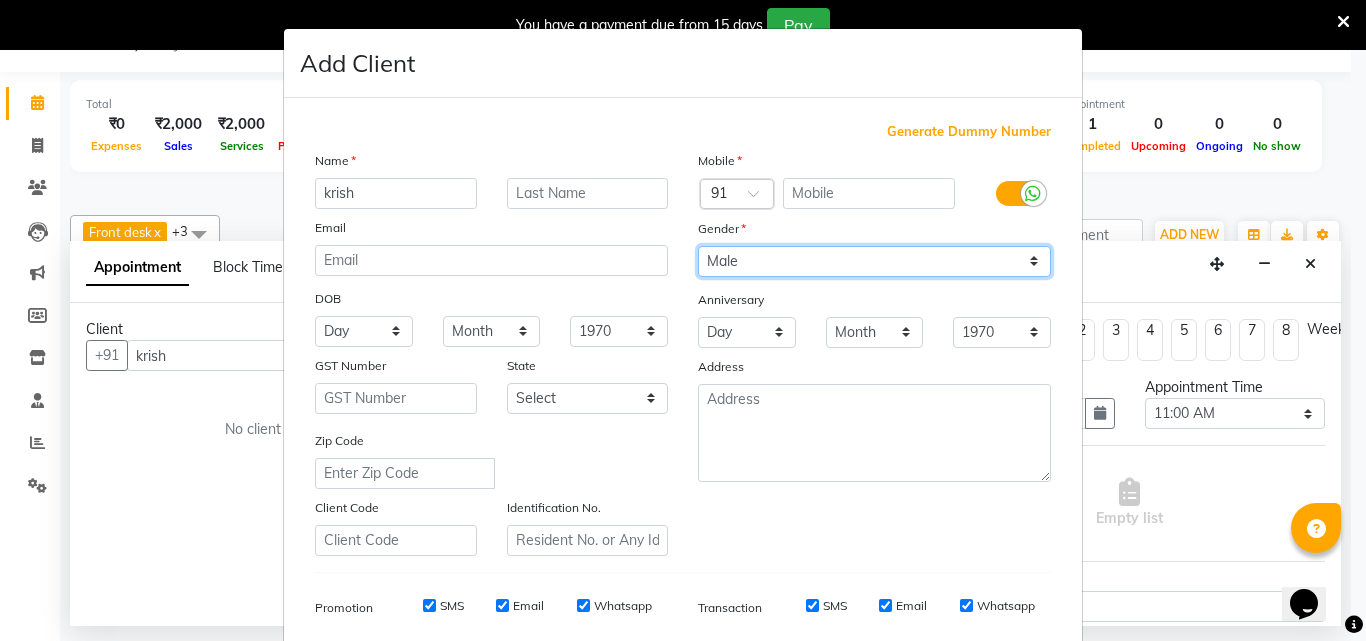 click on "Select Male Female Other Prefer Not To Say" at bounding box center (874, 261) 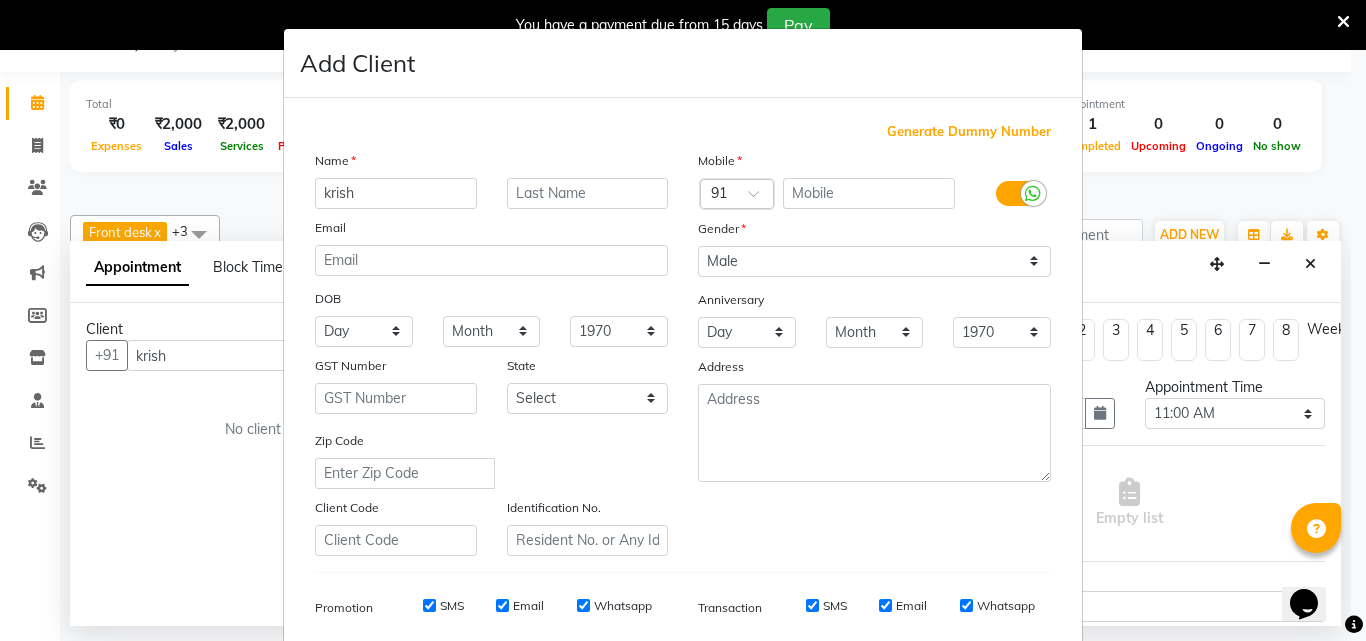 click on "Generate Dummy Number" at bounding box center [969, 132] 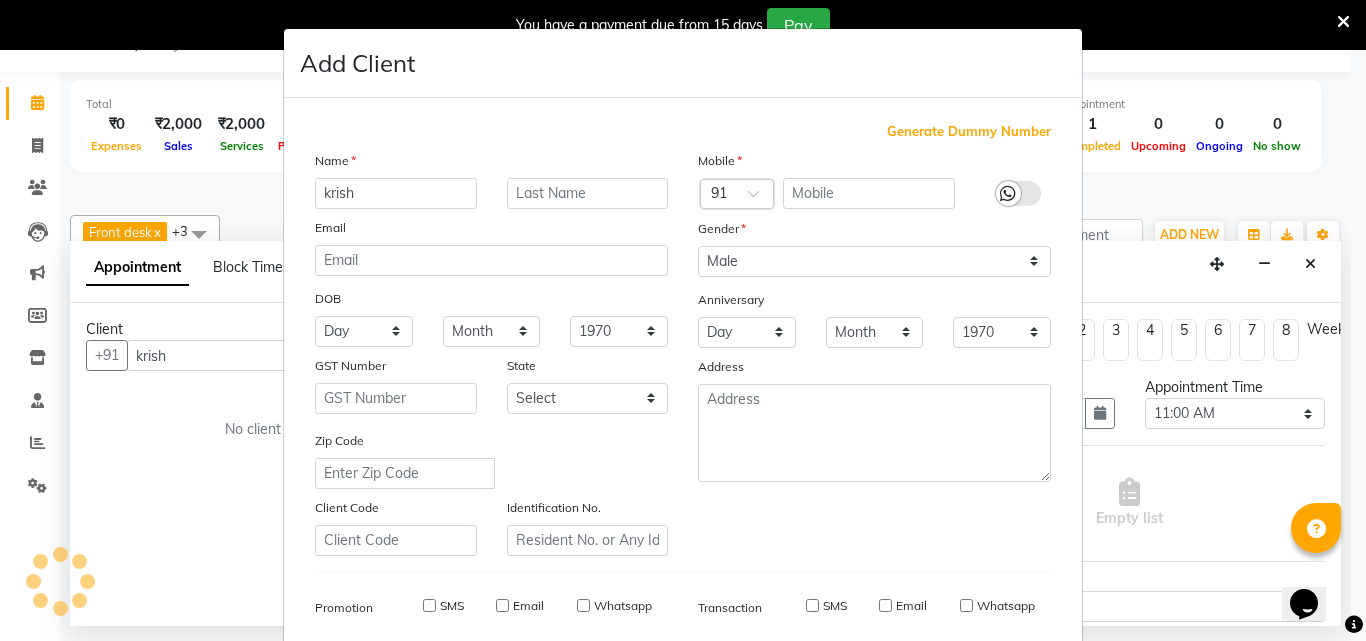 type on "1378100000008" 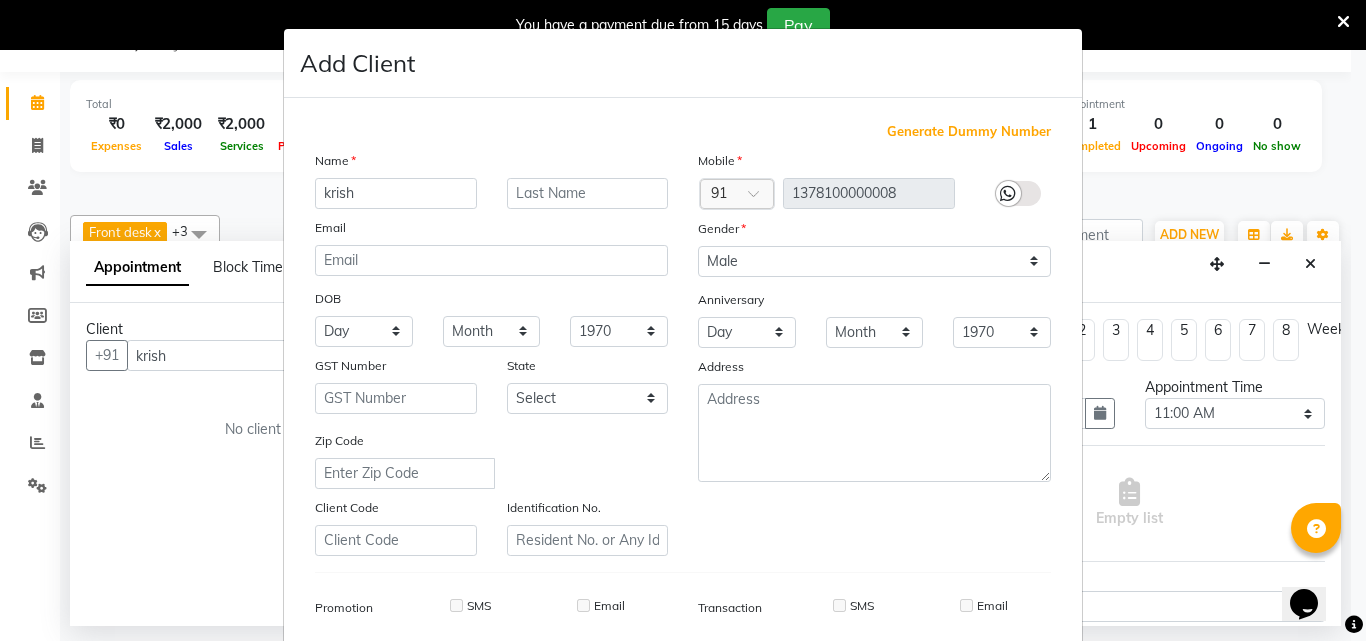 click on "Mobile Country Code × 91 [PHONE] Gender Select Male Female Other Prefer Not To Say Anniversary Day 01 02 03 04 05 06 07 08 09 10 11 12 13 14 15 16 17 18 19 20 21 22 23 24 25 26 27 28 29 30 31 Month January February March April May June July August September October November December 1970 1971 1972 1973 1974 1975 1976 1977 1978 1979 1980 1981 1982 1983 1984 1985 1986 1987 1988 1989 1990 1991 1992 1993 1994 1995 1996 1997 1998 1999 2000 2001 2002 2003 2004 2005 2006 2007 2008 2009 2010 2011 2012 2013 2014 2015 2016 2017 2018 2019 2020 2021 2022 2023 2024 2025 Address" at bounding box center [874, 353] 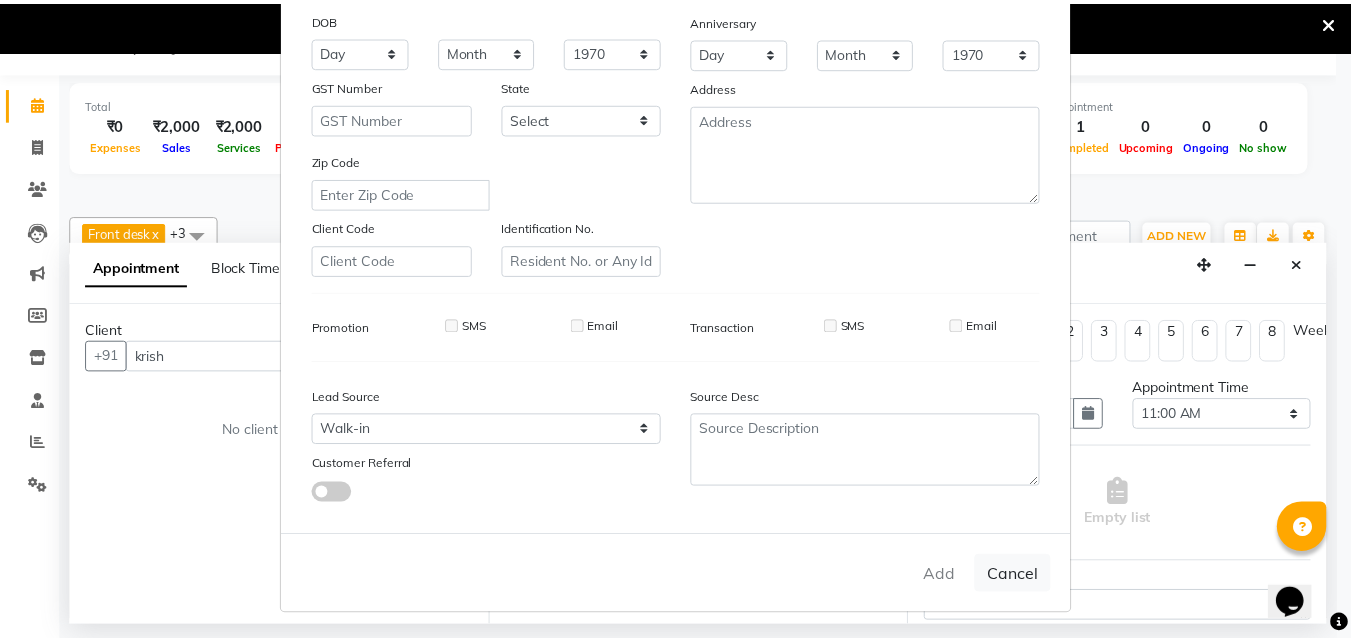 scroll, scrollTop: 282, scrollLeft: 0, axis: vertical 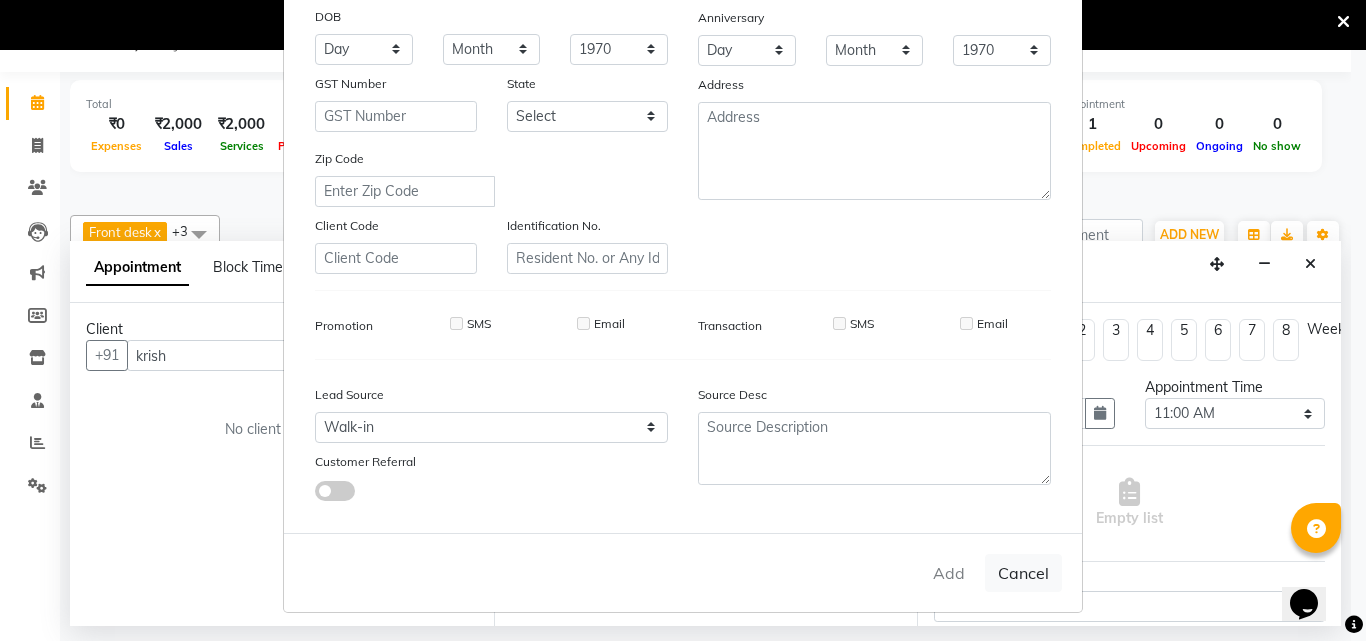 click on "Add Client Generate Dummy Number Name [FIRST] Email DOB Day 01 02 03 04 05 06 07 08 09 10 11 12 13 14 15 16 17 18 19 20 21 22 23 24 25 26 27 28 29 30 31 Month January February March April May June July August September October November December 1940 1941 1942 1943 1944 1945 1946 1947 1948 1949 1950 1951 1952 1953 1954 1955 1956 1957 1958 1959 1960 1961 1962 1963 1964 1965 1966 1967 1968 1969 1970 1971 1972 1973 1974 1975 1976 1977 1978 1979 1980 1981 1982 1983 1984 1985 1986 1987 1988 1989 1990 1991 1992 1993 1994 1995 1996 1997 1998 1999 2000 2001 2002 2003 2004 2005 2006 2007 2008 2009 2010 2011 2012 2013 2014 2015 2016 2017 2018 2019 2020 2021 2022 2023 2024 GST Number [STATE] Select Andaman and Nicobar Islands Andhra Pradesh Arunachal Pradesh Assam Bihar Chandigarh Chhattisgarh Dadra and Nagar Haveli Daman and Diu Delhi Goa Gujarat Haryana Himachal Pradesh Jammu and Kashmir Jharkhand Karnataka Kerala Lakshadweep Madhya Pradesh Maharashtra Manipur Meghalaya Mizoram Nagaland Odisha Pondicherry Punjab Rajasthan" at bounding box center (683, 320) 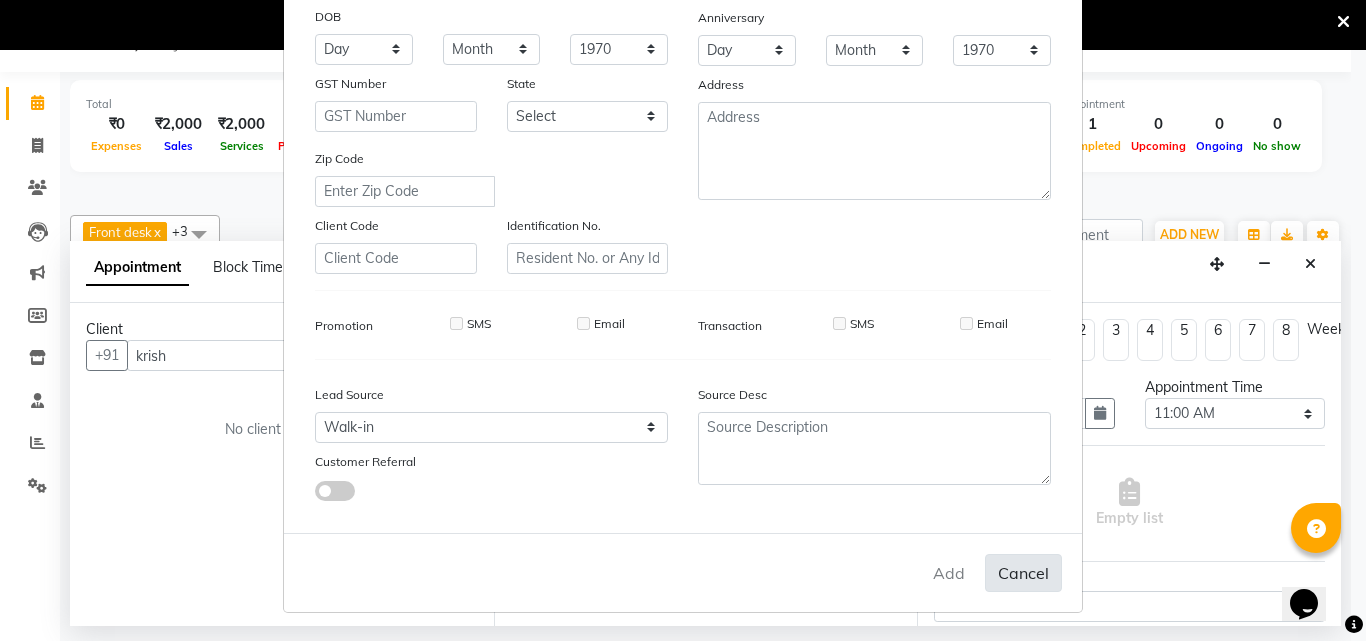 click on "Cancel" at bounding box center [1023, 573] 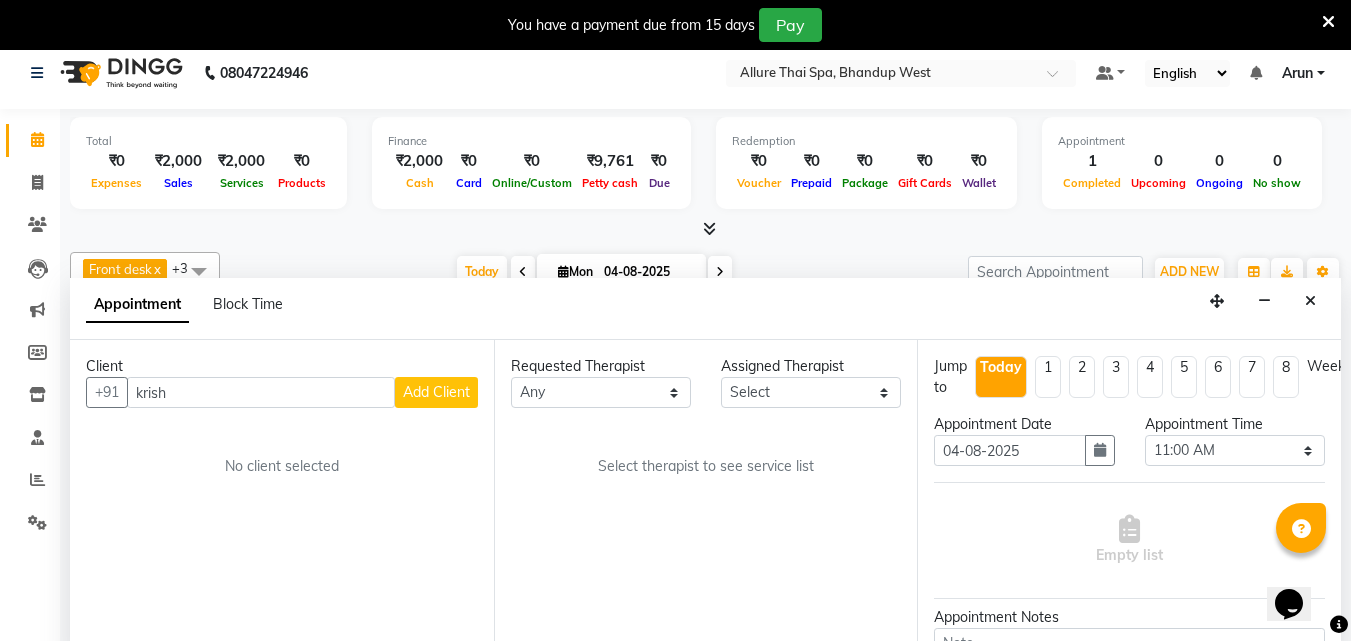 scroll, scrollTop: 0, scrollLeft: 0, axis: both 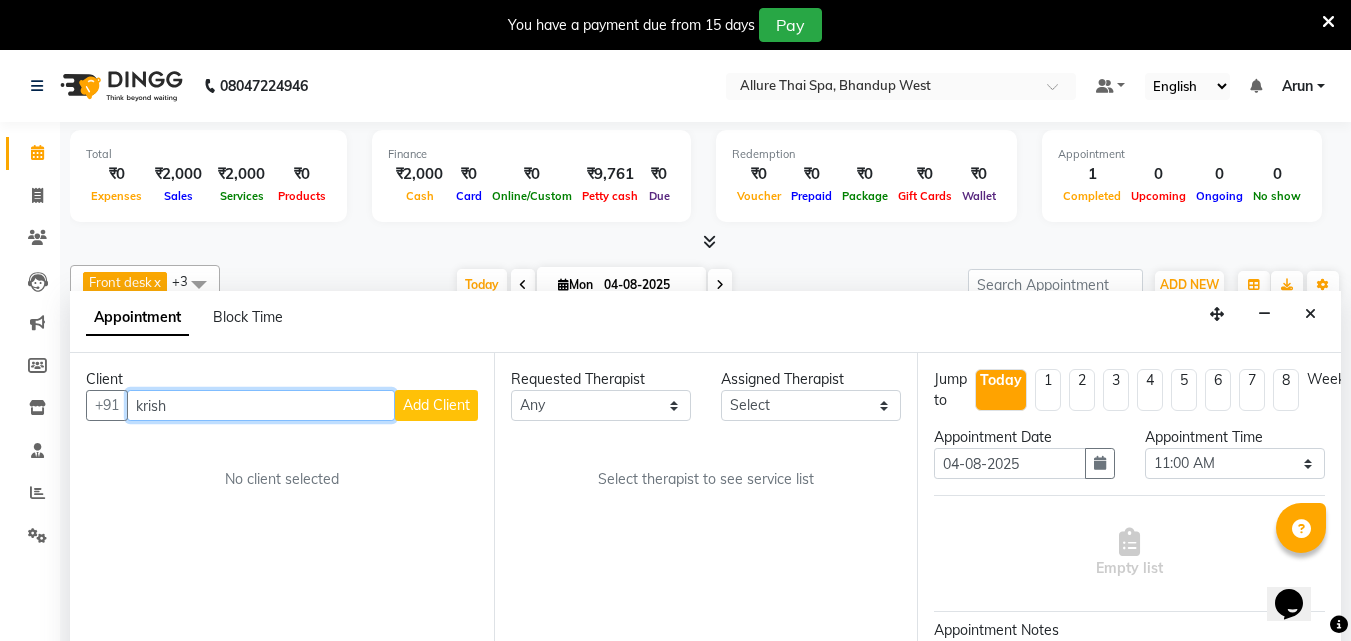 click on "krish" at bounding box center (261, 405) 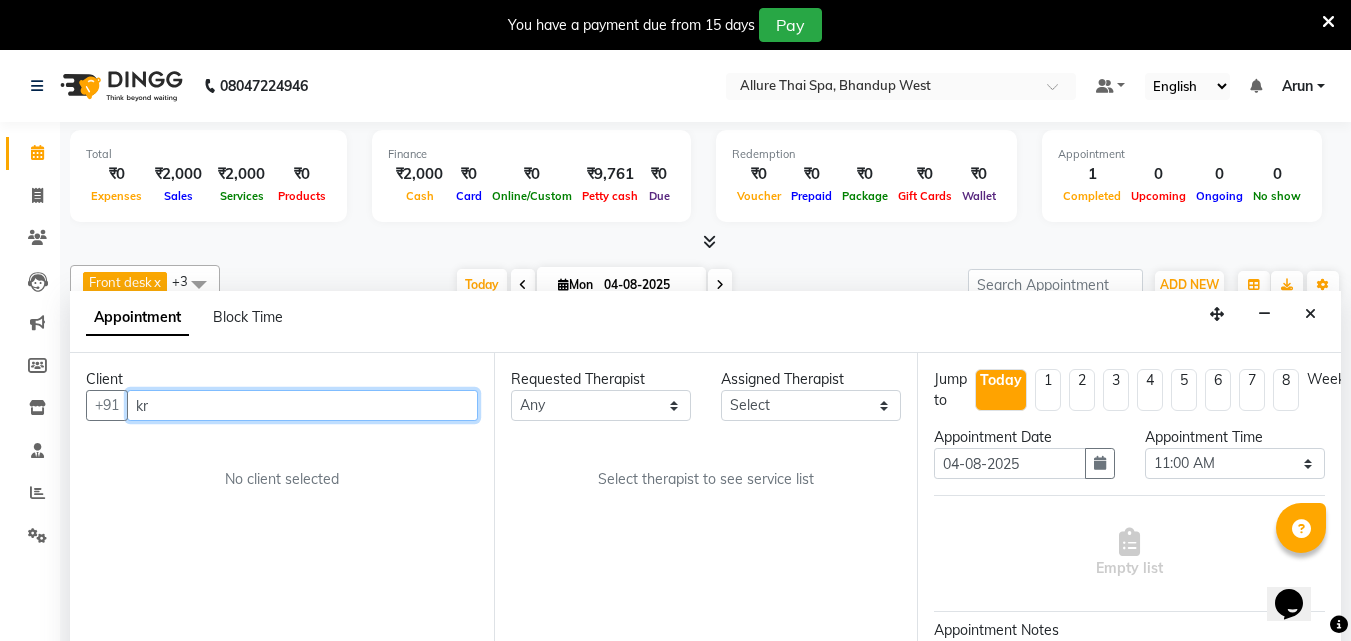 type on "k" 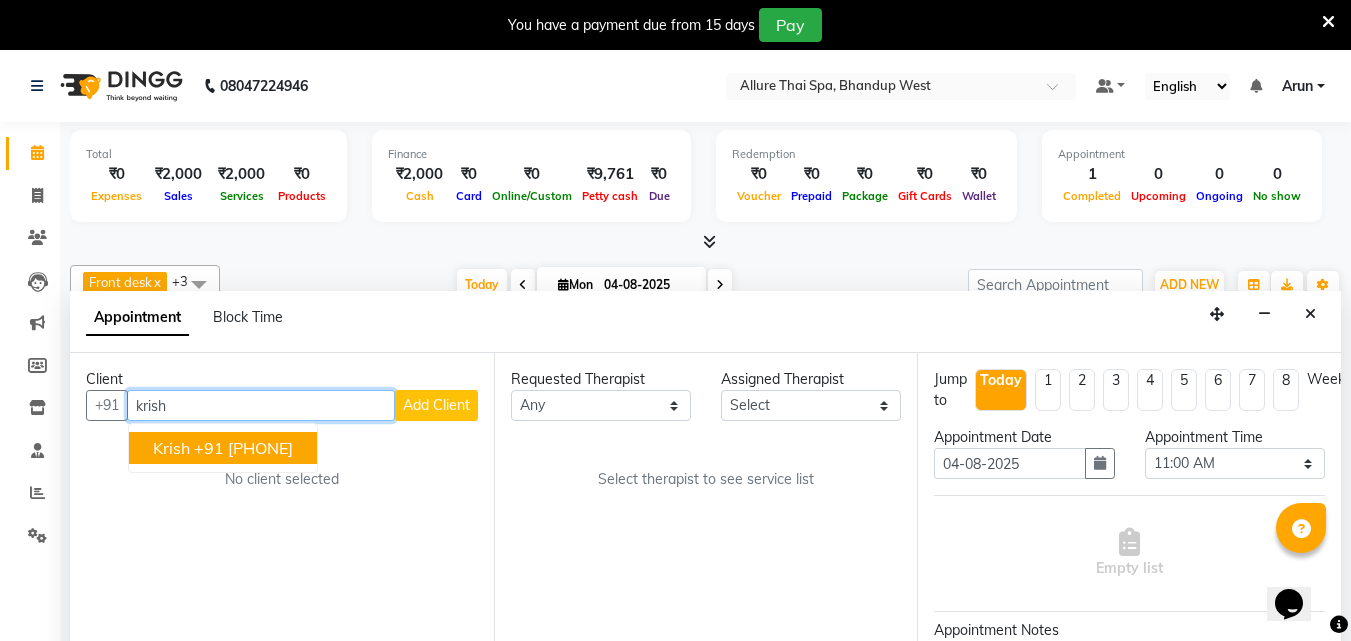 click on "+91  [PHONE]" at bounding box center [243, 448] 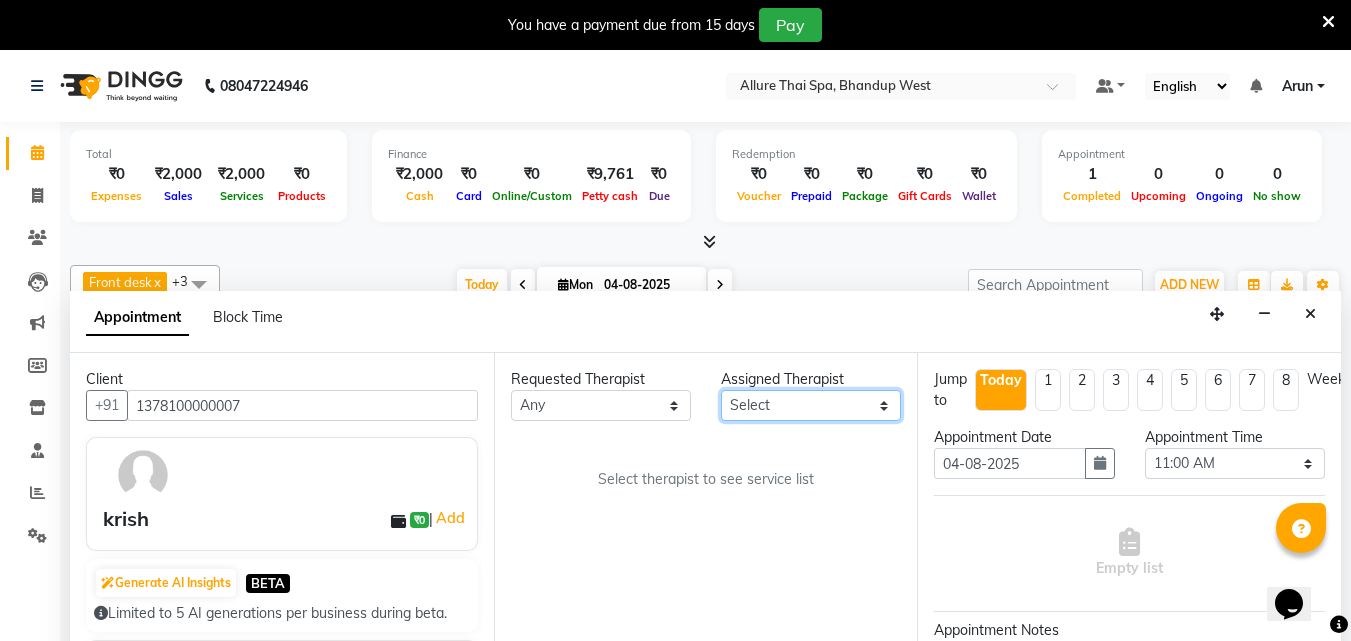 click on "Select Angeli Judy kimi Pari  Vani" at bounding box center [811, 405] 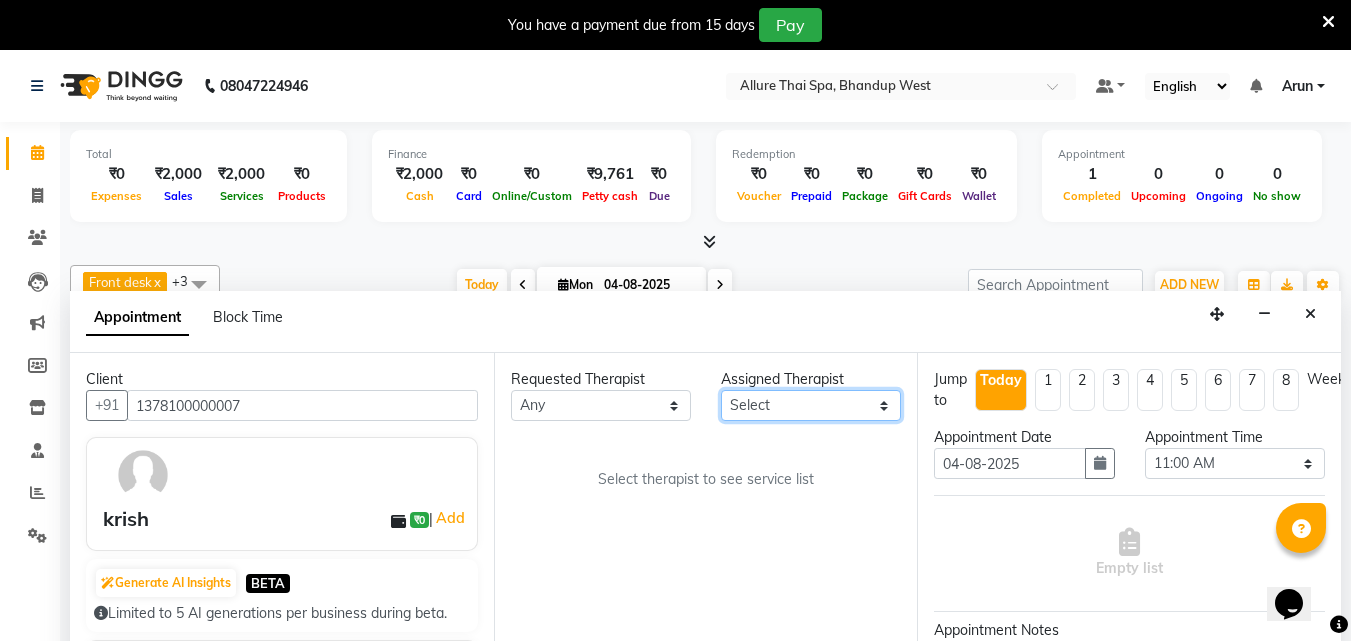 select on "86274" 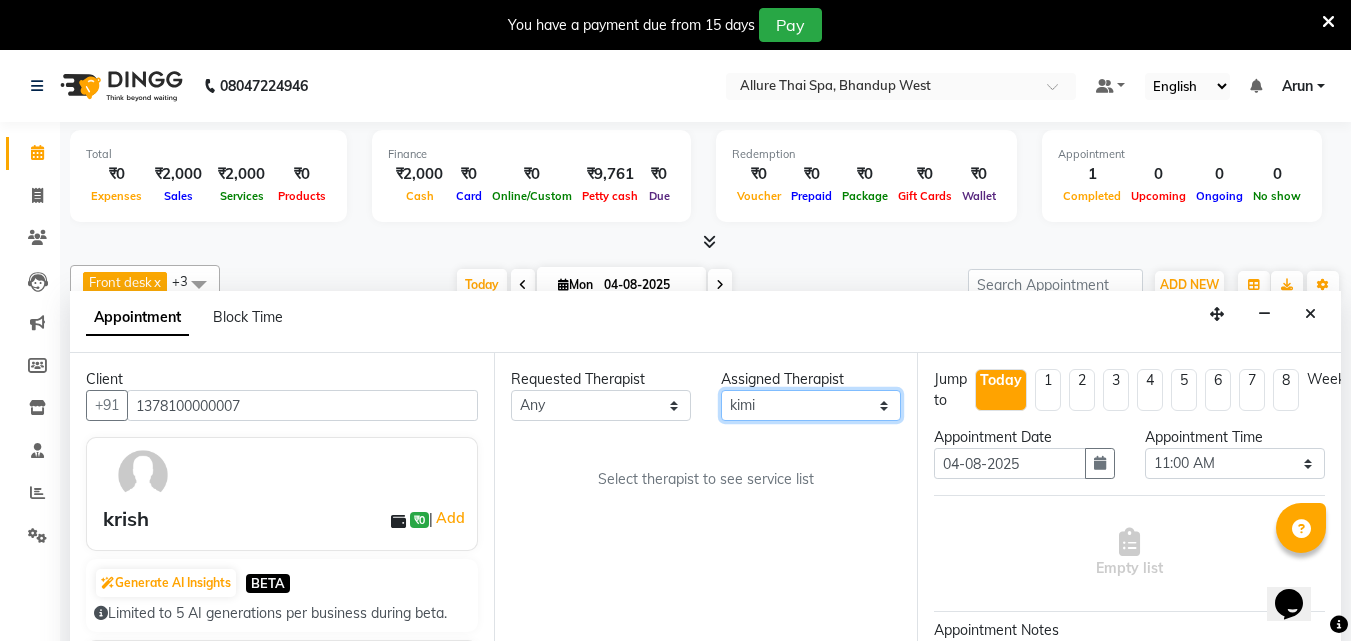 click on "Select Angeli Judy kimi Pari  Vani" at bounding box center [811, 405] 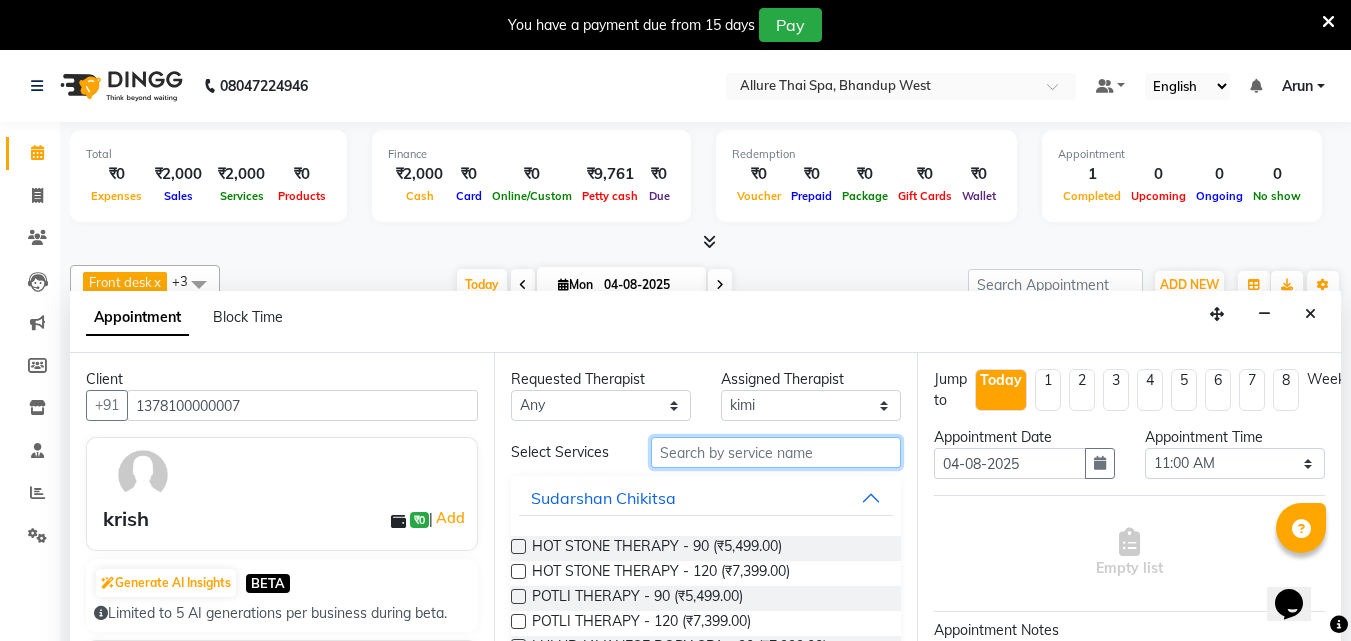 click at bounding box center (776, 452) 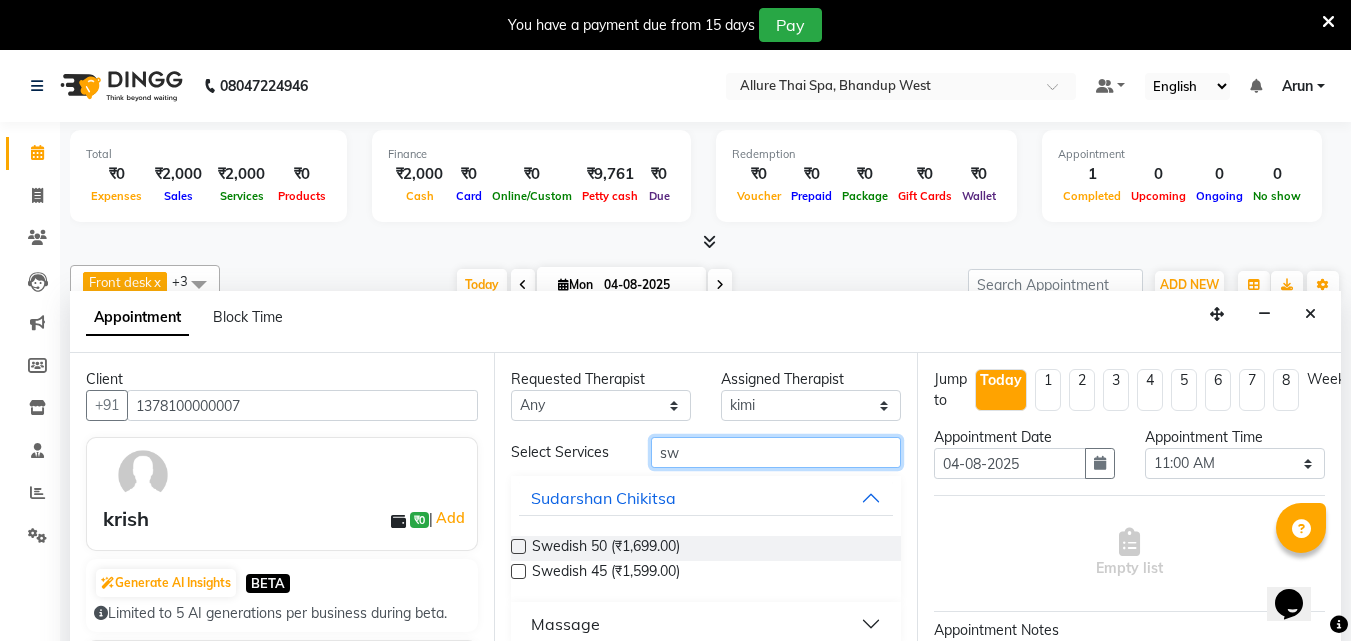 type on "sw" 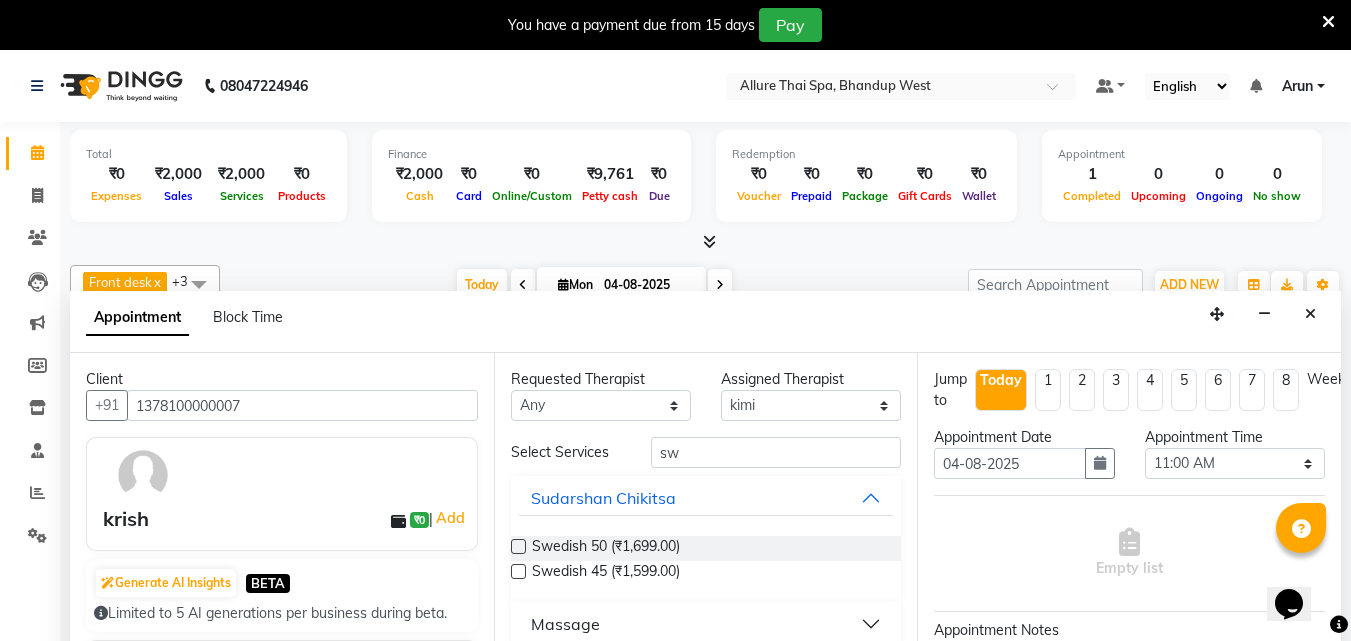 click on "Massage" at bounding box center [706, 624] 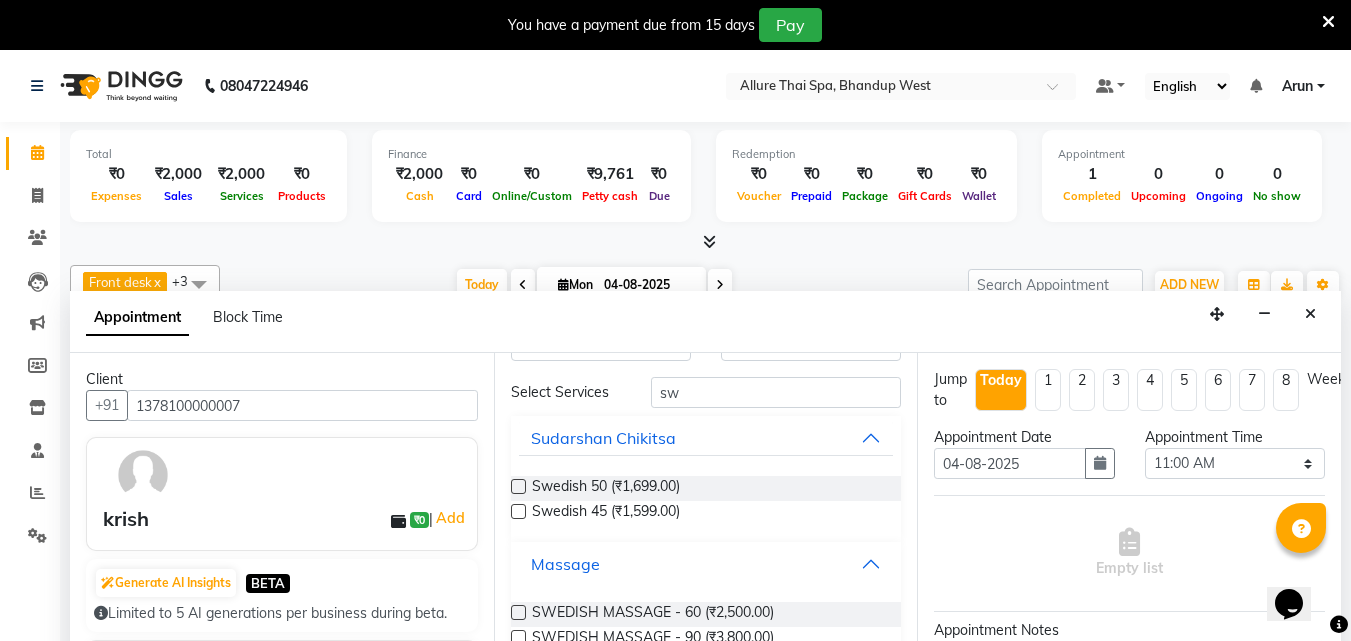 scroll, scrollTop: 93, scrollLeft: 0, axis: vertical 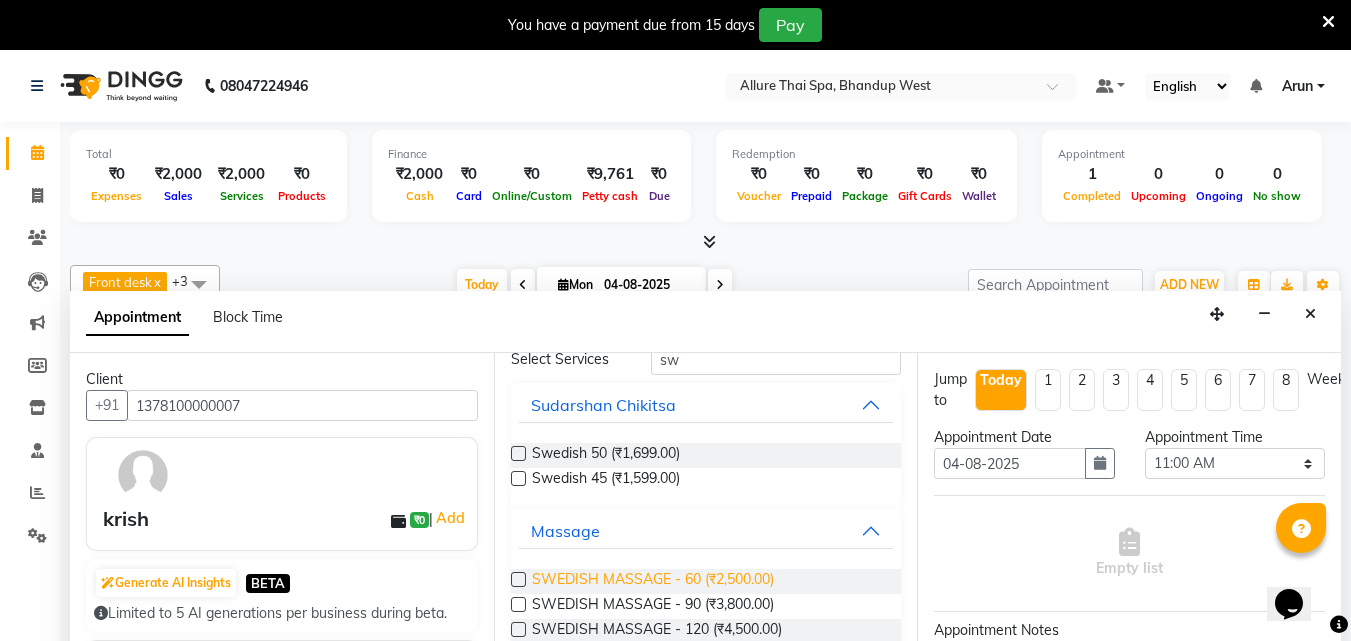 click on "SWEDISH MASSAGE - 60 (₹2,500.00)" at bounding box center [653, 581] 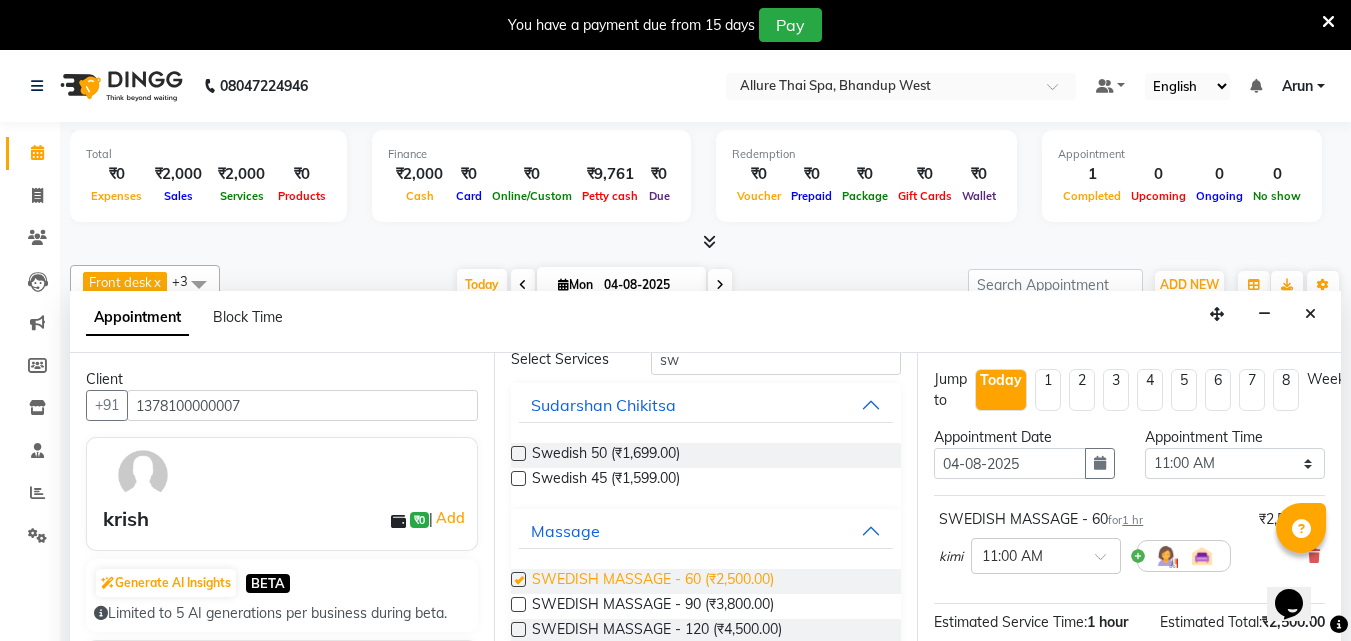 checkbox on "false" 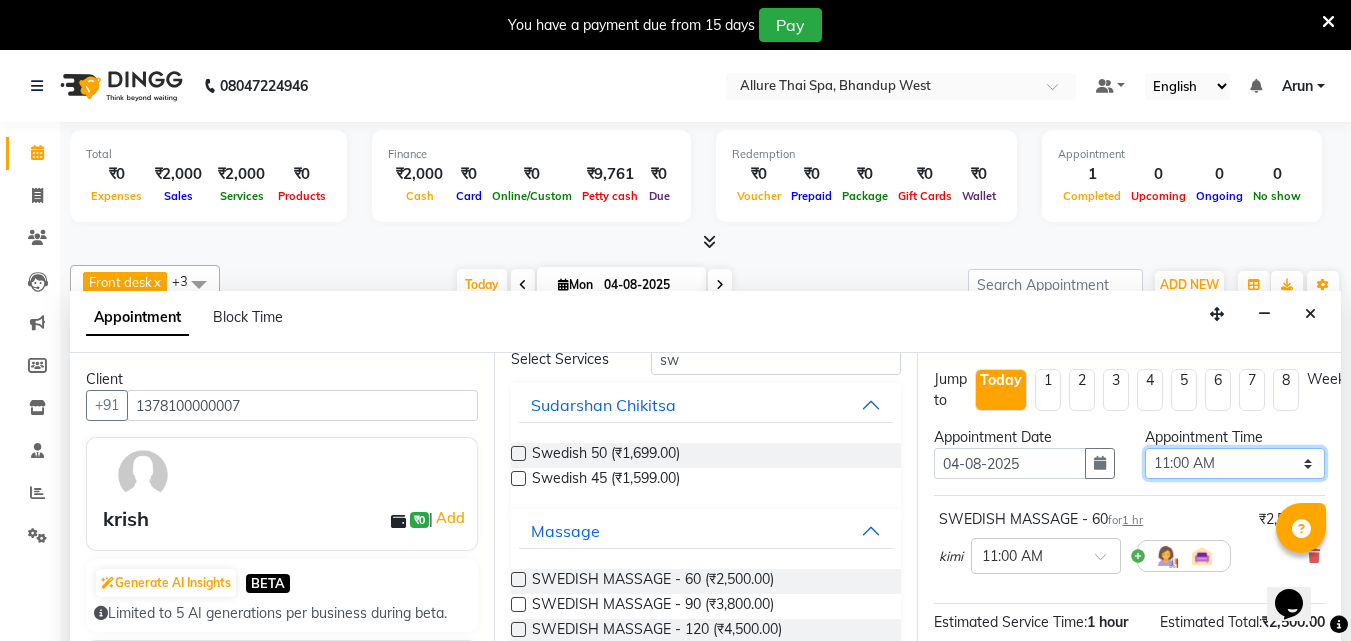 click on "Select 11:00 AM 11:15 AM 11:30 AM 11:45 AM 12:00 PM 12:15 PM 12:30 PM 12:45 PM 01:00 PM 01:15 PM 01:30 PM 01:45 PM 02:00 PM 02:15 PM 02:30 PM 02:45 PM 03:00 PM 03:15 PM 03:30 PM 03:45 PM 04:00 PM 04:15 PM 04:30 PM 04:45 PM 05:00 PM 05:15 PM 05:30 PM 05:45 PM 06:00 PM 06:15 PM 06:30 PM 06:45 PM 07:00 PM 07:15 PM 07:30 PM 07:45 PM 08:00 PM 08:15 PM 08:30 PM 08:45 PM 09:00 PM 09:15 PM 09:30 PM 09:45 PM 10:00 PM 10:15 PM 10:30 PM 10:45 PM 11:00 PM" at bounding box center [1235, 463] 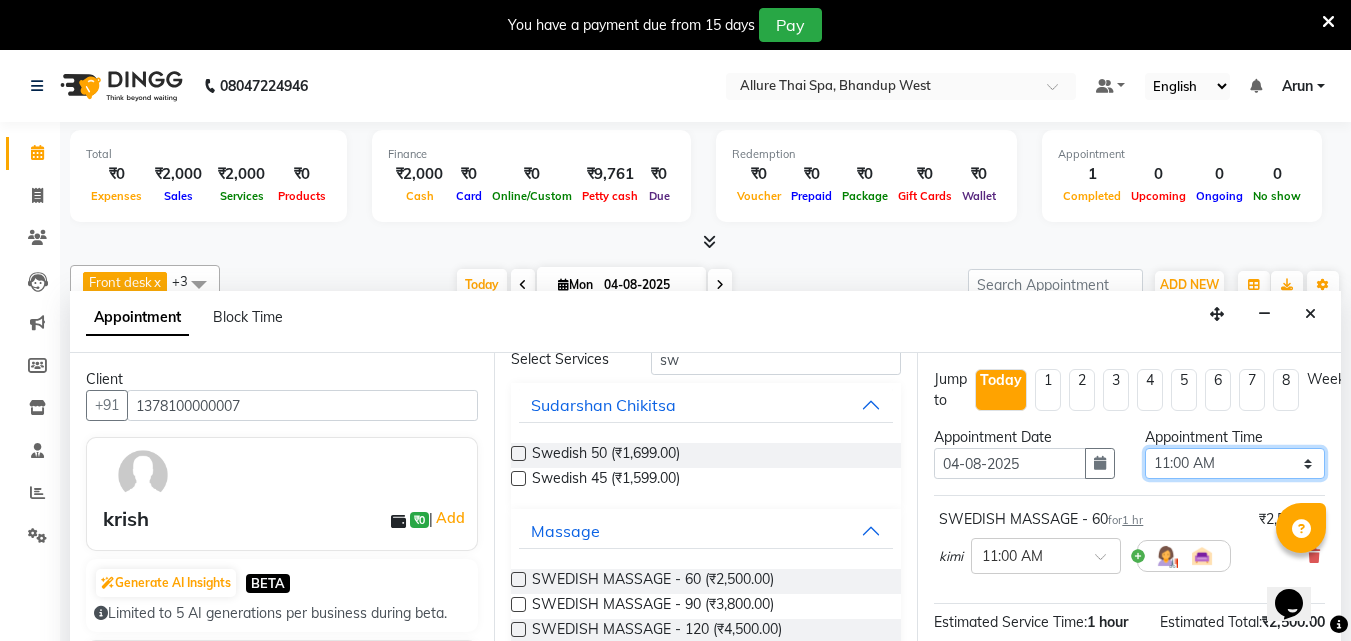 select on "1140" 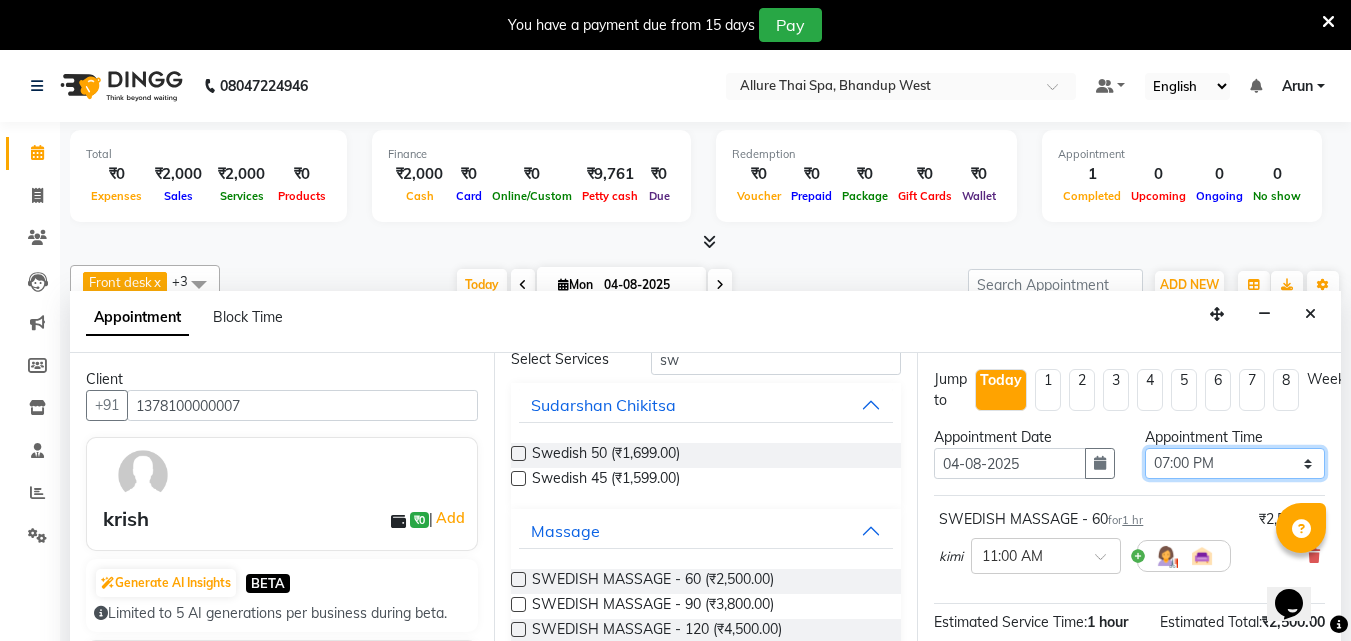click on "Select 11:00 AM 11:15 AM 11:30 AM 11:45 AM 12:00 PM 12:15 PM 12:30 PM 12:45 PM 01:00 PM 01:15 PM 01:30 PM 01:45 PM 02:00 PM 02:15 PM 02:30 PM 02:45 PM 03:00 PM 03:15 PM 03:30 PM 03:45 PM 04:00 PM 04:15 PM 04:30 PM 04:45 PM 05:00 PM 05:15 PM 05:30 PM 05:45 PM 06:00 PM 06:15 PM 06:30 PM 06:45 PM 07:00 PM 07:15 PM 07:30 PM 07:45 PM 08:00 PM 08:15 PM 08:30 PM 08:45 PM 09:00 PM 09:15 PM 09:30 PM 09:45 PM 10:00 PM 10:15 PM 10:30 PM 10:45 PM 11:00 PM" at bounding box center (1235, 463) 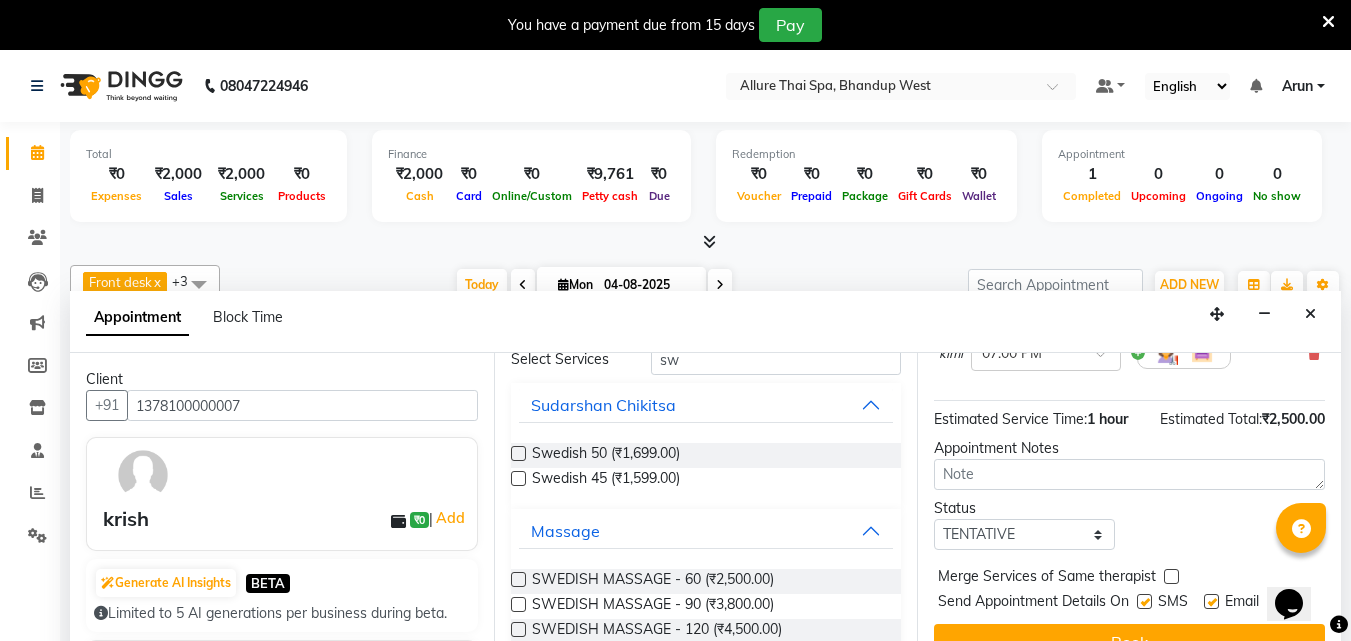 scroll, scrollTop: 218, scrollLeft: 0, axis: vertical 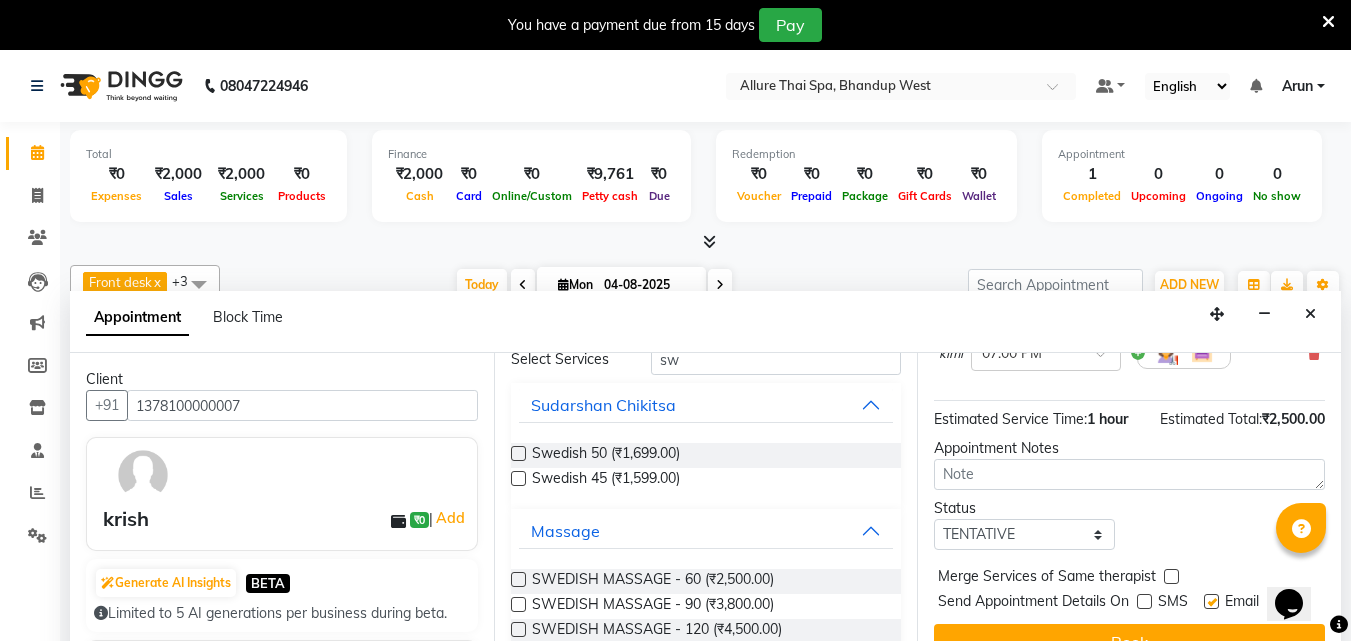 click at bounding box center (1211, 601) 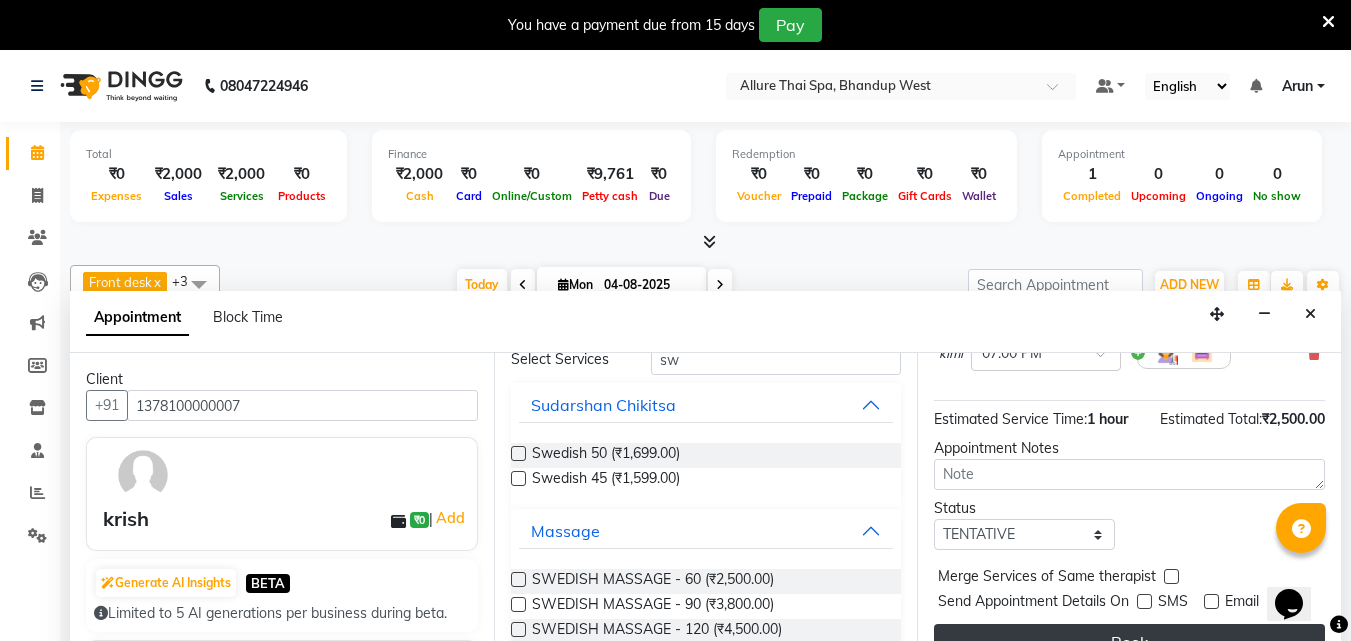 click on "Book" at bounding box center (1129, 642) 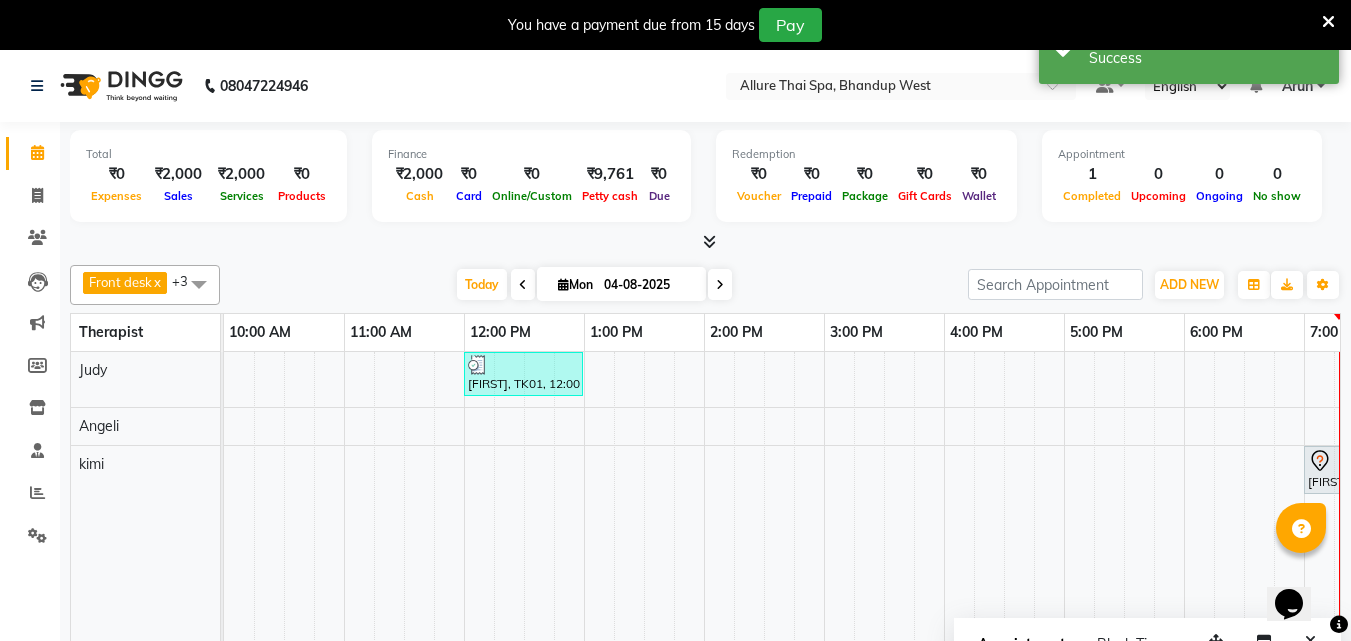 scroll, scrollTop: 0, scrollLeft: 564, axis: horizontal 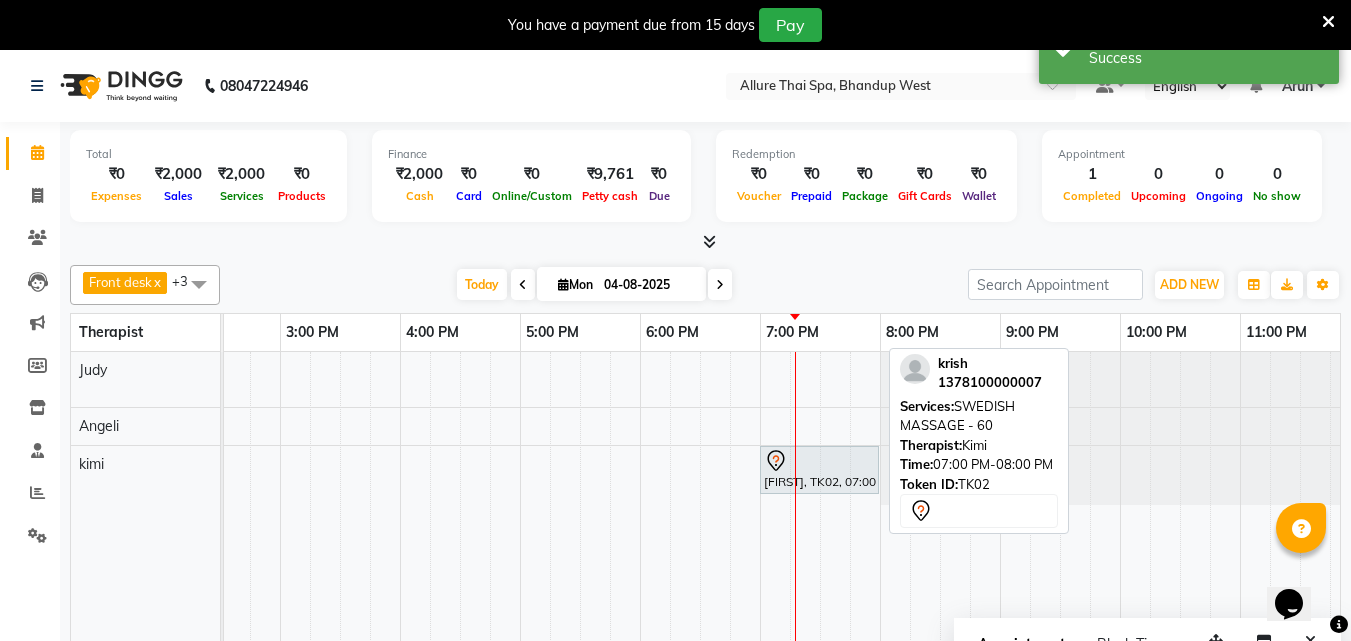 click on "[FIRST], TK02, 07:00 PM-08:00 PM, SWEDISH MASSAGE - 60" at bounding box center (819, 470) 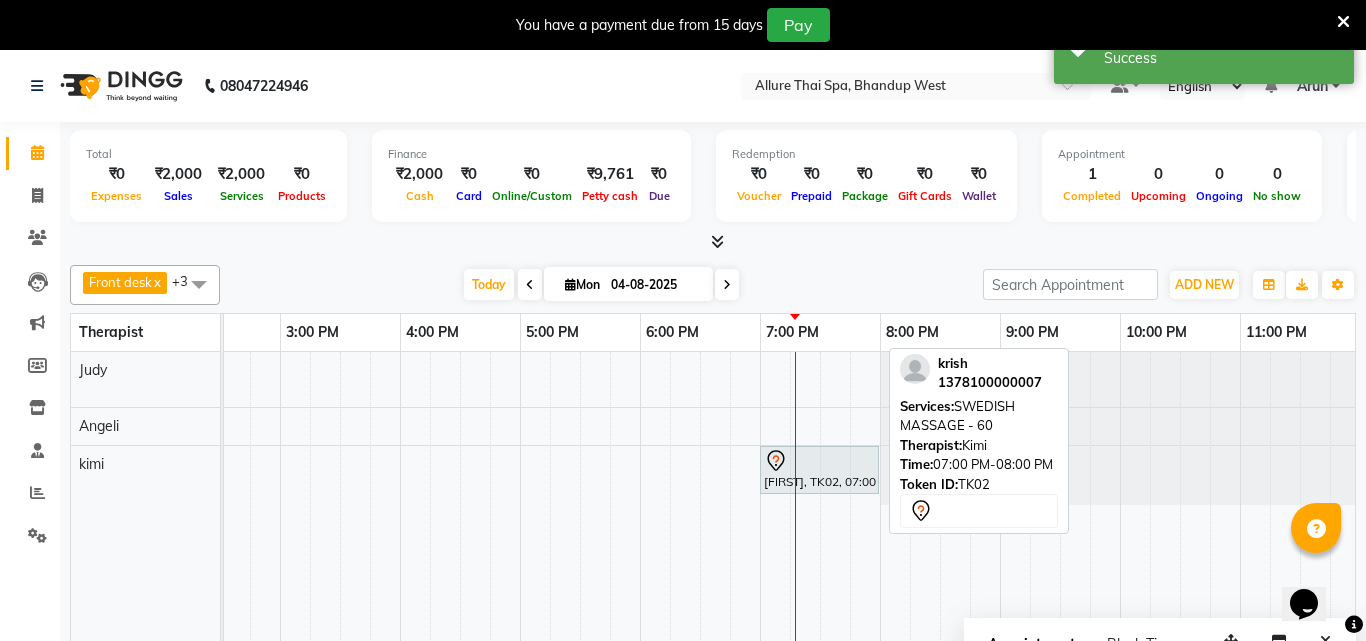 select on "7" 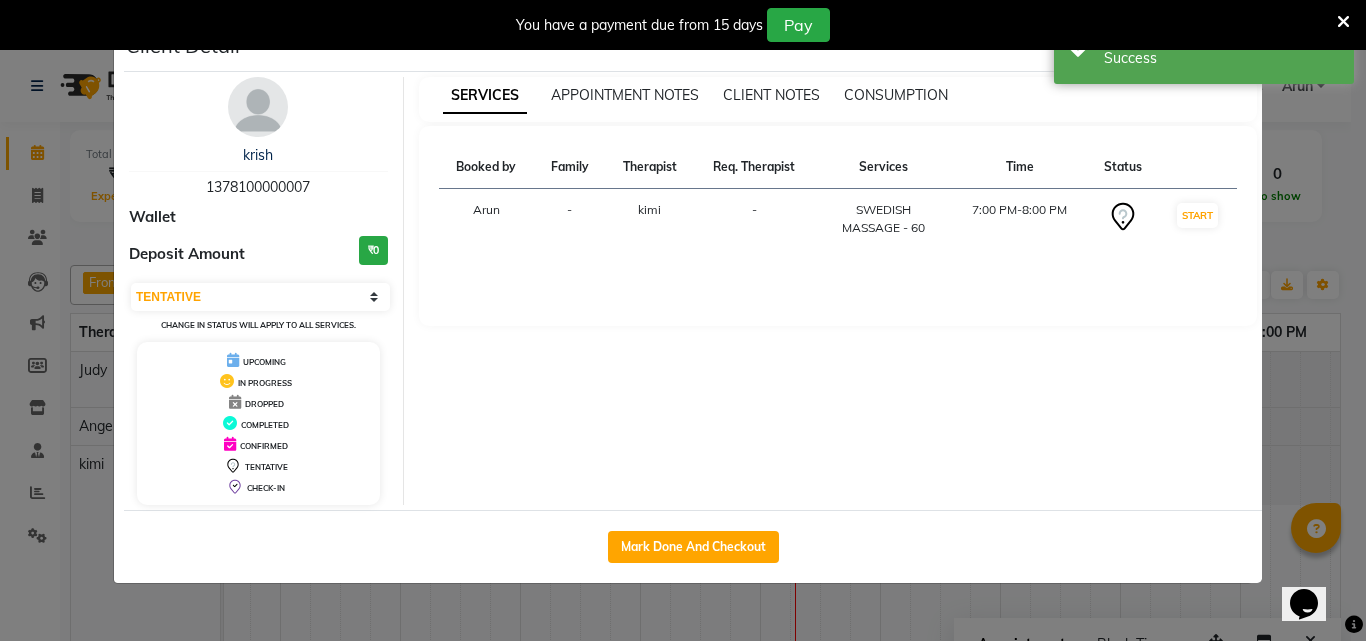 click on "Client Detail  [FIRST]    [PHONE] Wallet Deposit Amount  ₹0  Select IN SERVICE CONFIRMED TENTATIVE CHECK IN MARK DONE DROPPED UPCOMING Change in status will apply to all services. UPCOMING IN PROGRESS DROPPED COMPLETED CONFIRMED TENTATIVE CHECK-IN SERVICES APPOINTMENT NOTES CLIENT NOTES CONSUMPTION Booked by Family Therapist Req. Therapist Services Time Status  [FIRST]  - kimi -  SWEDISH MASSAGE - 60   7:00 PM-8:00 PM   START   Mark Done And Checkout" 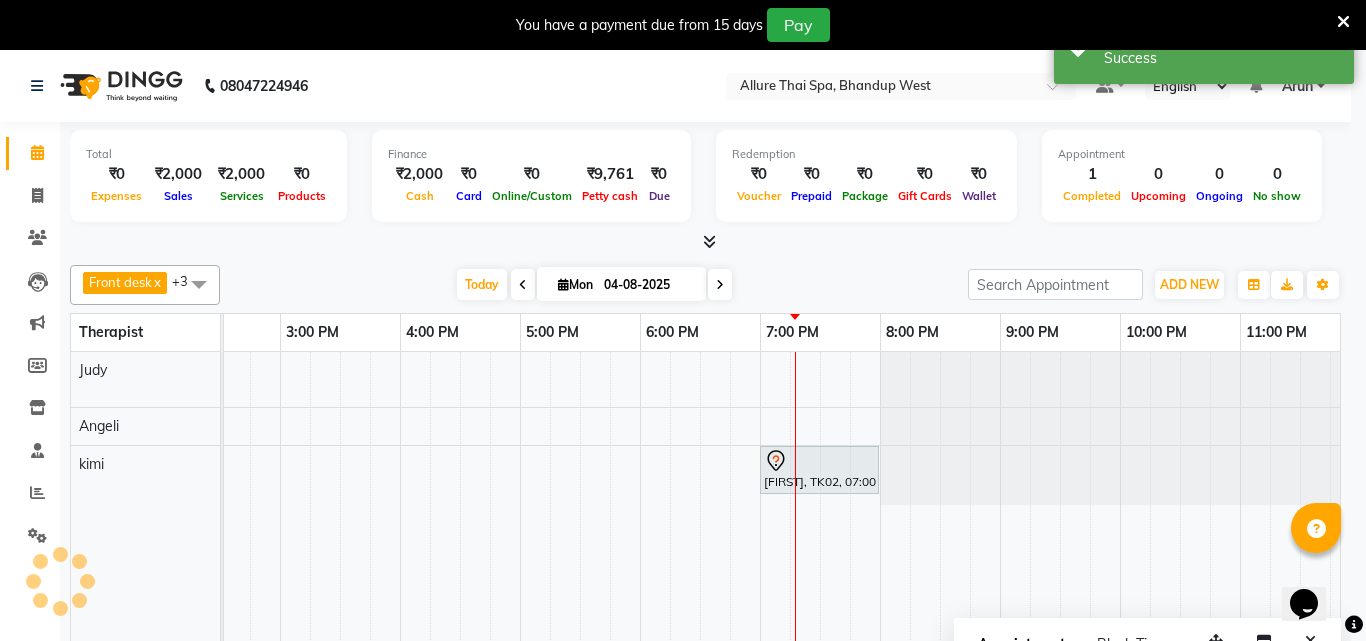 click on "Client Detail  [FIRST]    [PHONE] Wallet Deposit Amount  ₹0  Select IN SERVICE CONFIRMED TENTATIVE CHECK IN MARK DONE DROPPED UPCOMING Change in status will apply to all services. UPCOMING IN PROGRESS DROPPED COMPLETED CONFIRMED TENTATIVE CHECK-IN SERVICES APPOINTMENT NOTES CLIENT NOTES CONSUMPTION Booked by Family Therapist Req. Therapist Services Time Status  [FIRST]  - kimi -  SWEDISH MASSAGE - 60   7:00 PM-8:00 PM   START   Mark Done And Checkout" 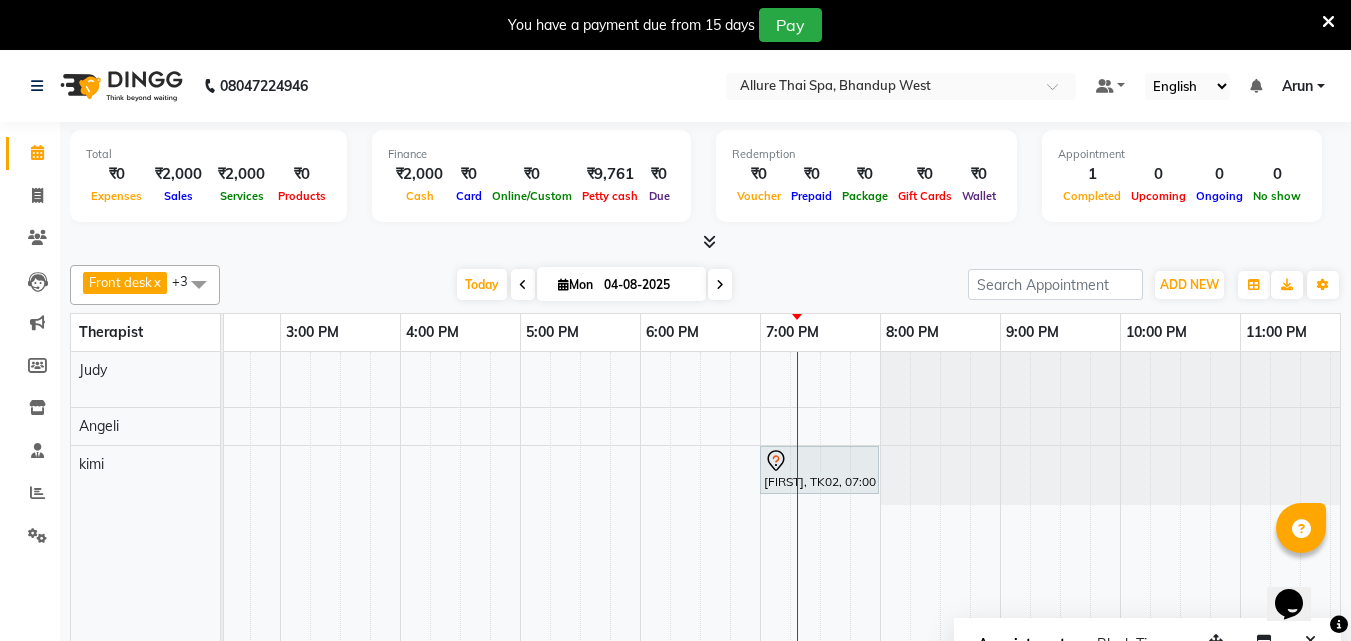click on "Today  Mon 04-08-2025" at bounding box center (594, 285) 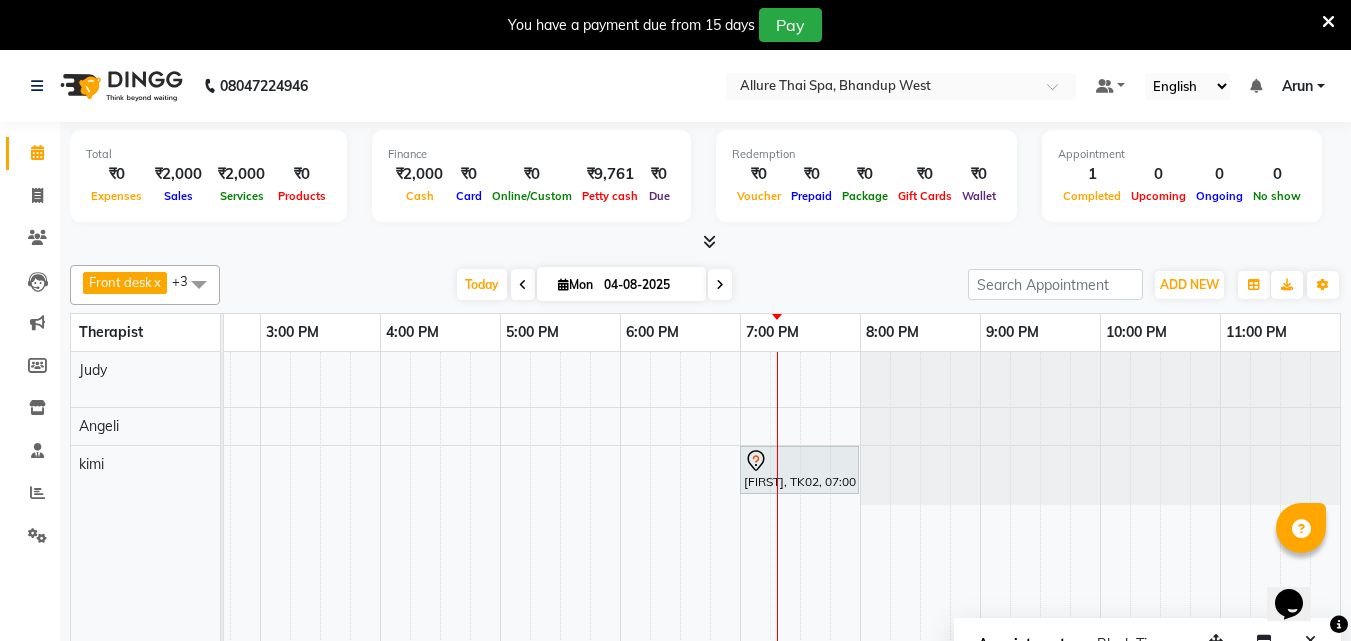scroll, scrollTop: 0, scrollLeft: 0, axis: both 